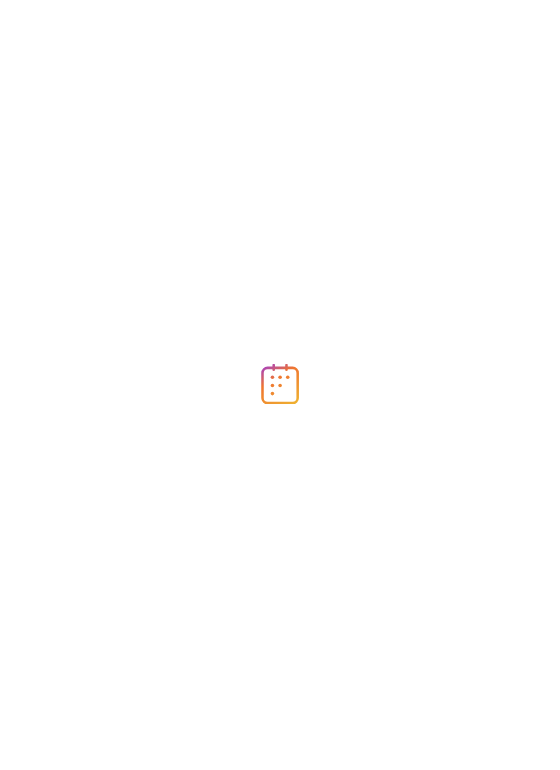 scroll, scrollTop: 0, scrollLeft: 0, axis: both 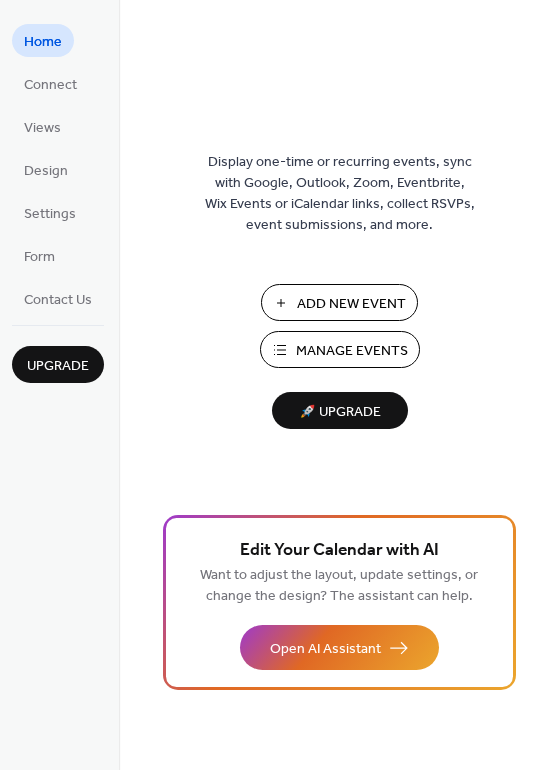 click on "Add New Event" at bounding box center (351, 304) 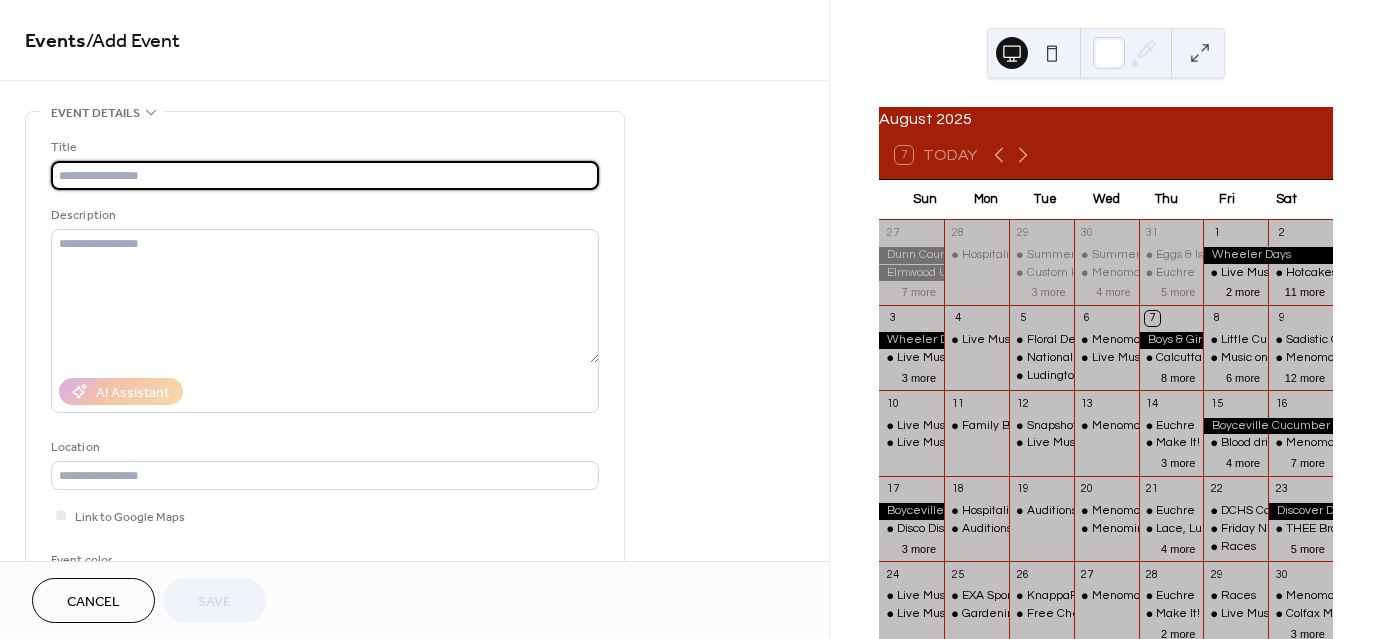 scroll, scrollTop: 0, scrollLeft: 0, axis: both 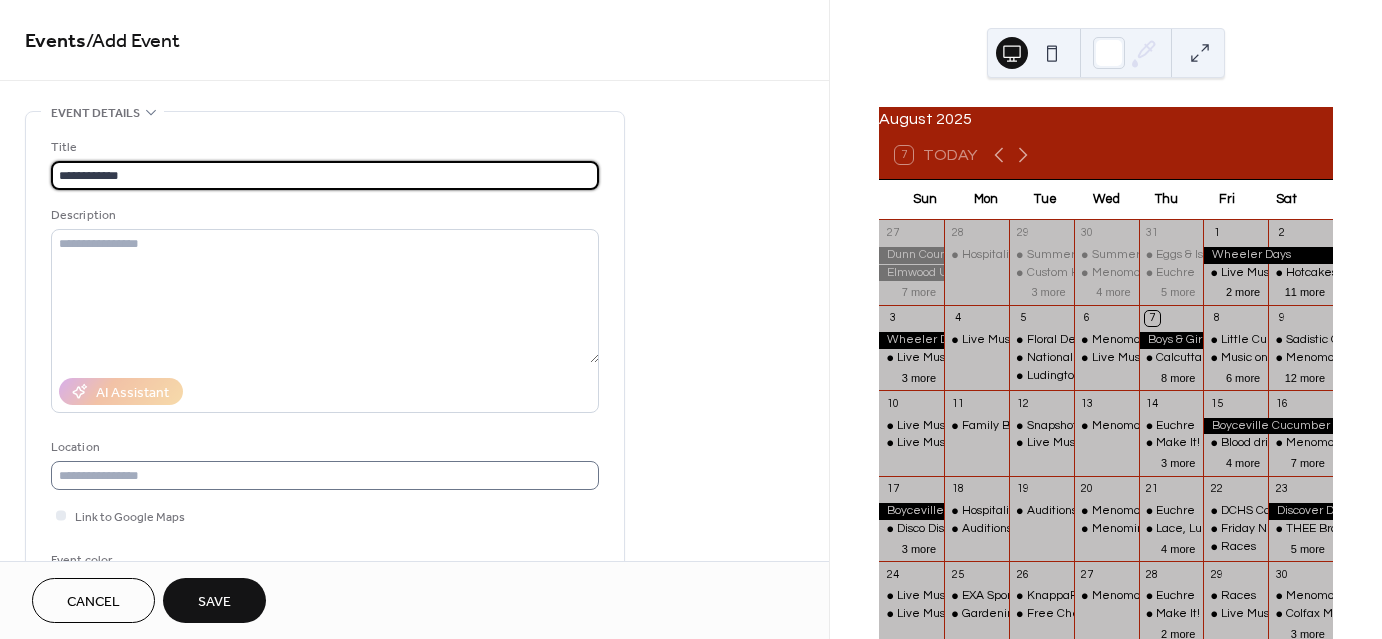 type on "**********" 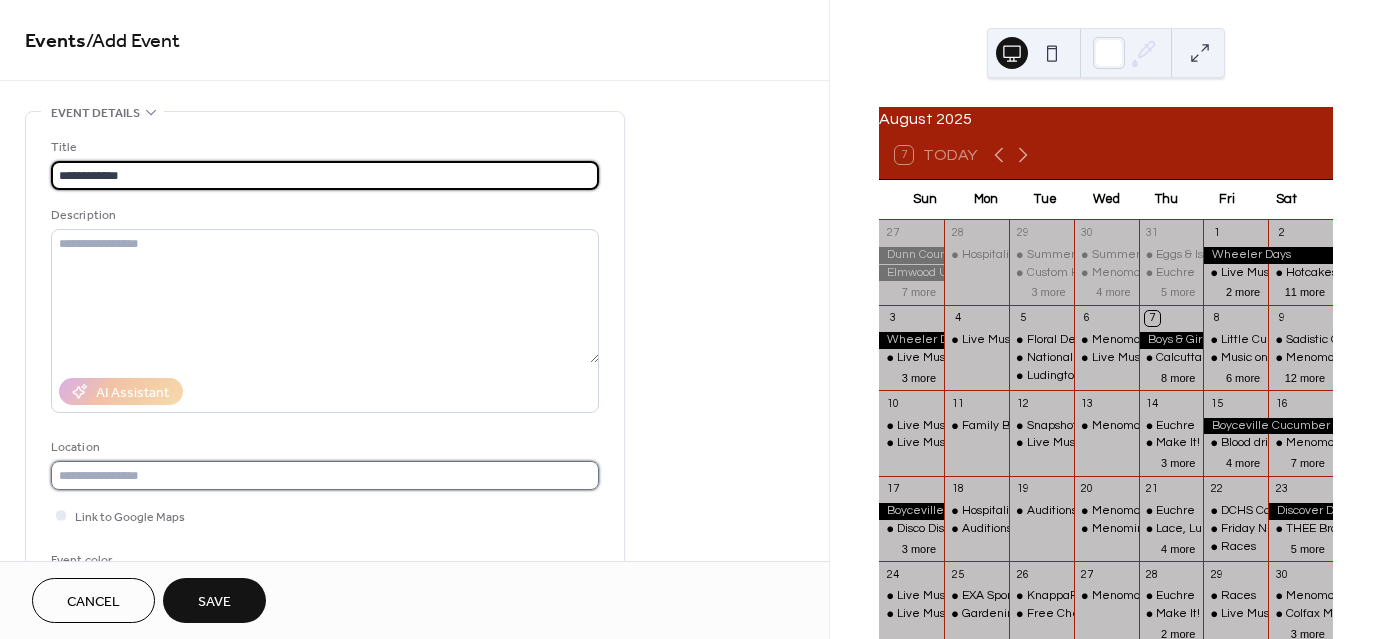 click at bounding box center [325, 475] 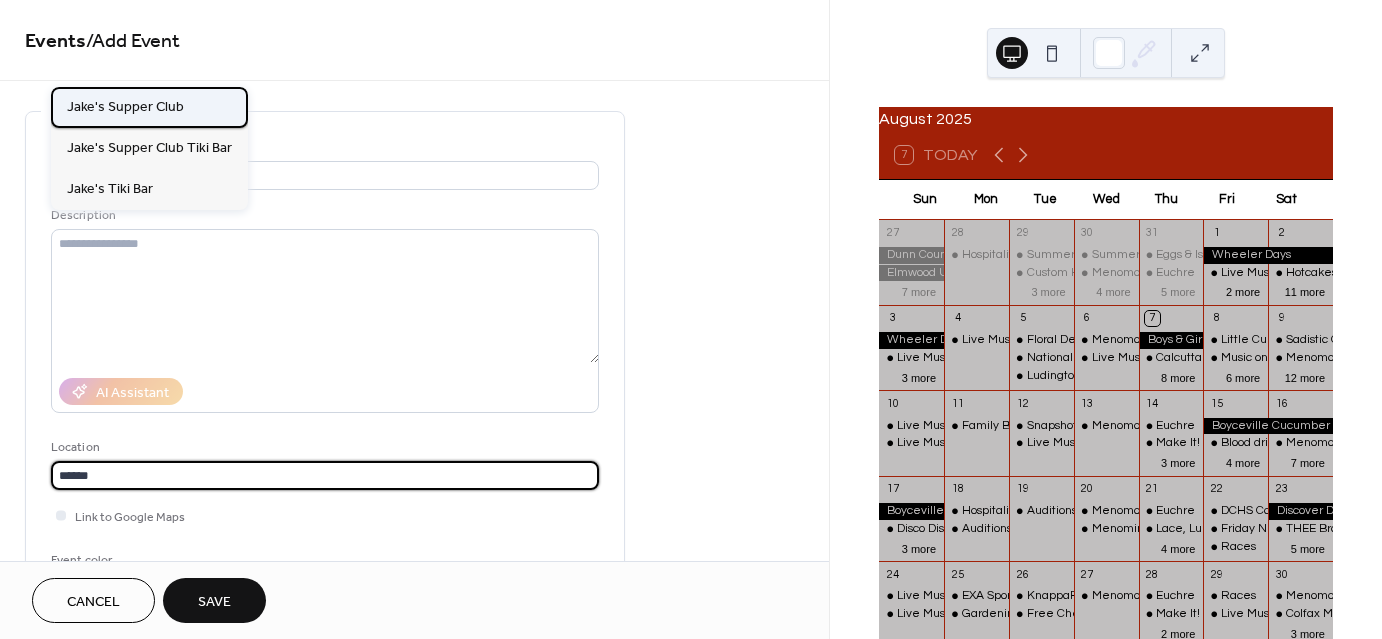 click on "Jake's Supper Club" at bounding box center (125, 106) 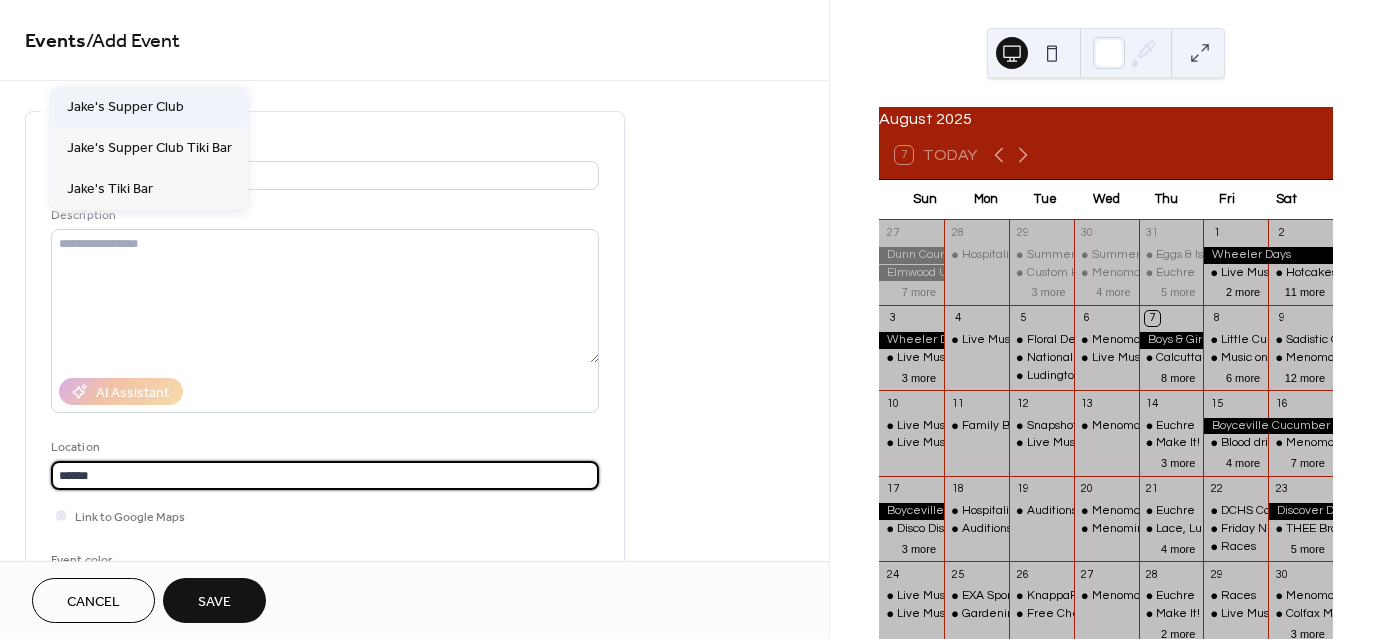 type on "**********" 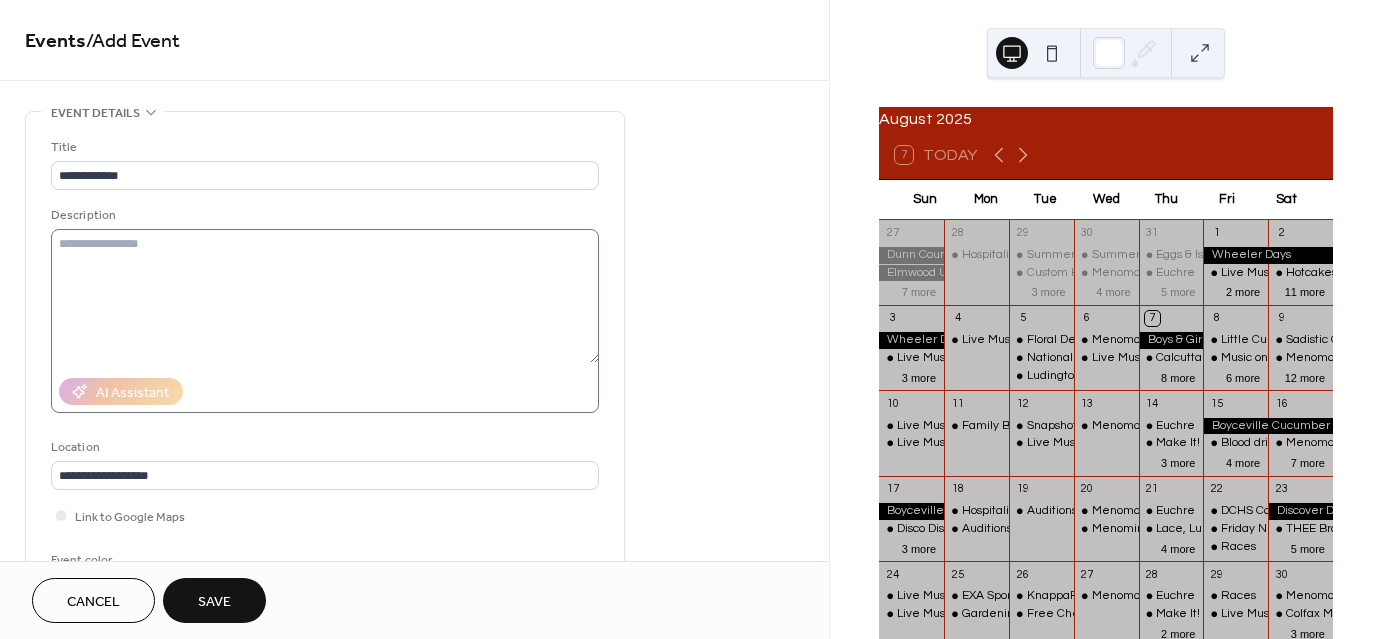 scroll, scrollTop: 300, scrollLeft: 0, axis: vertical 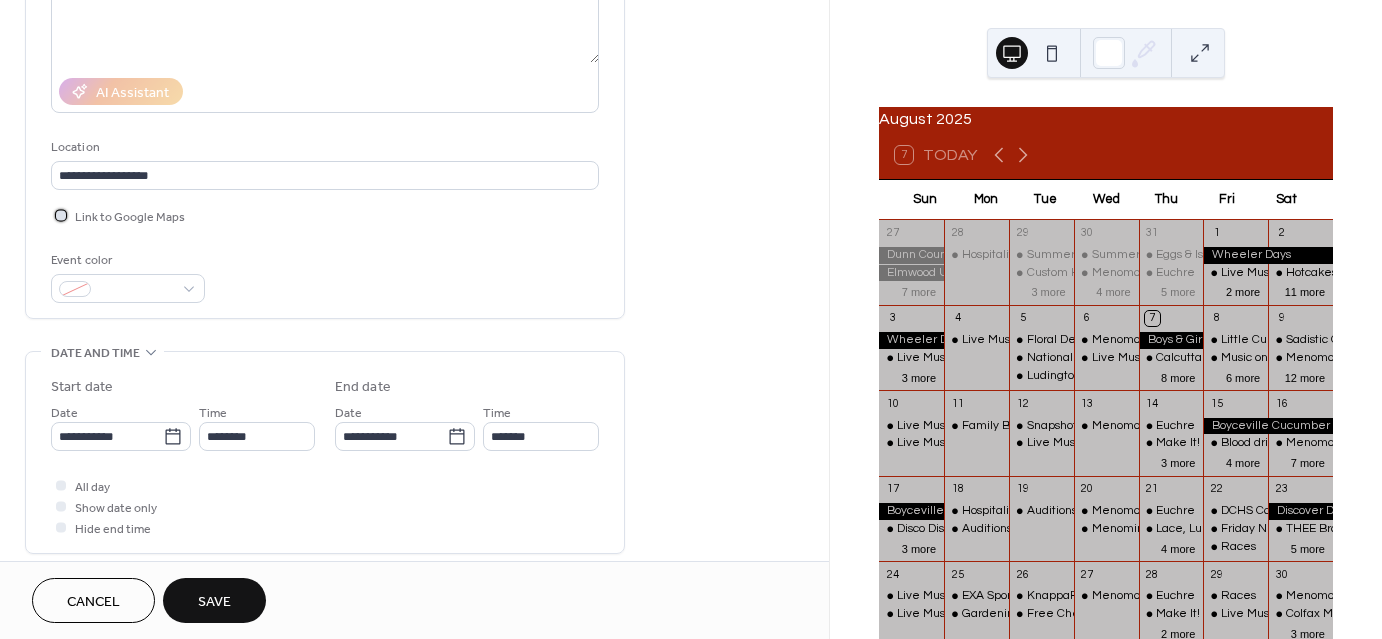 click at bounding box center (61, 215) 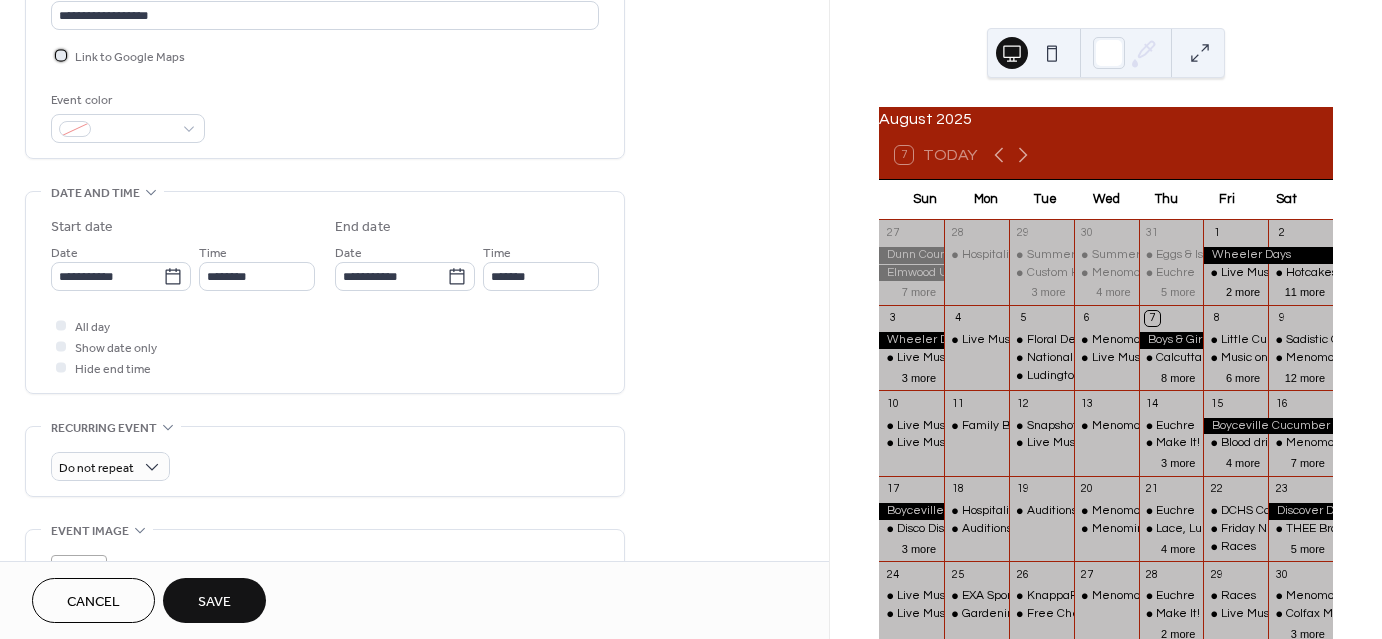 scroll, scrollTop: 500, scrollLeft: 0, axis: vertical 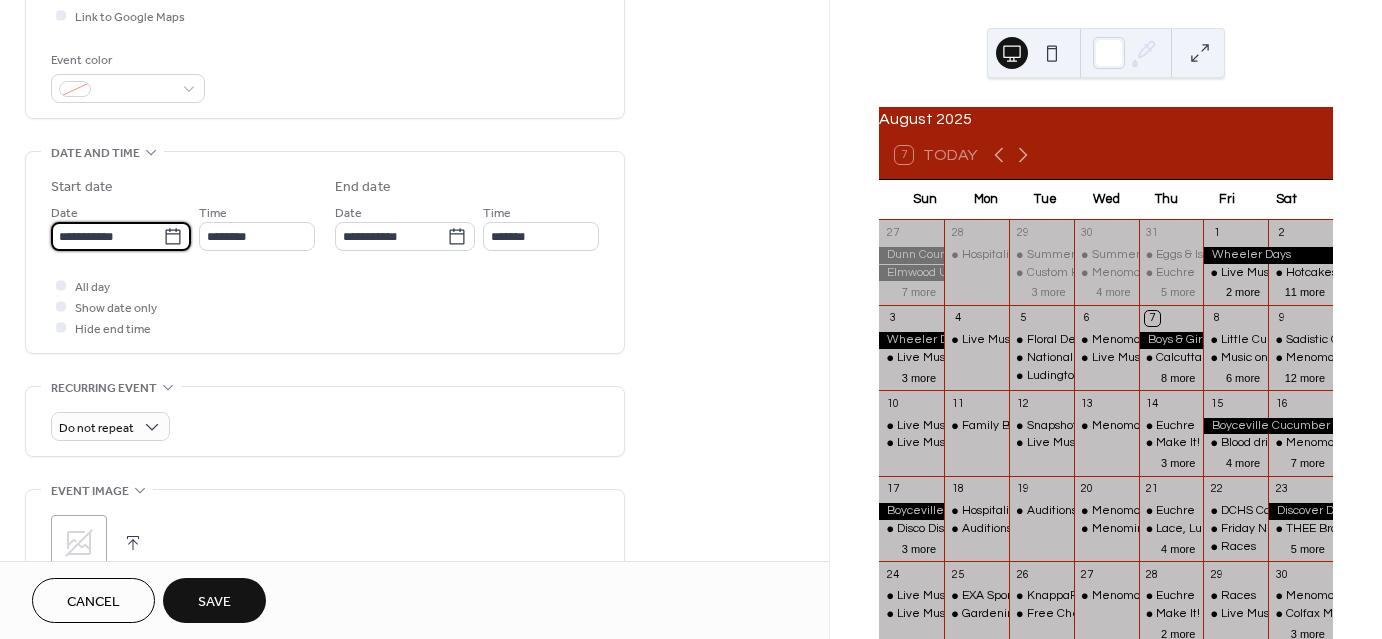 click on "**********" at bounding box center [107, 236] 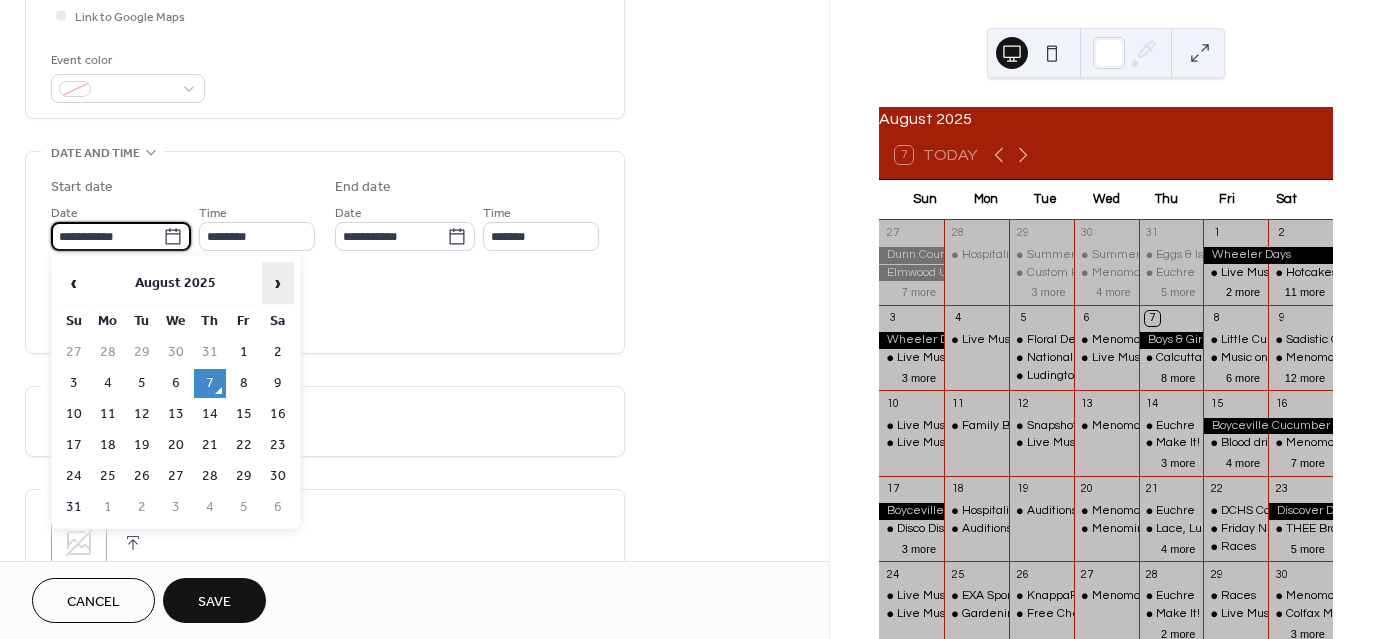 click on "›" at bounding box center (278, 283) 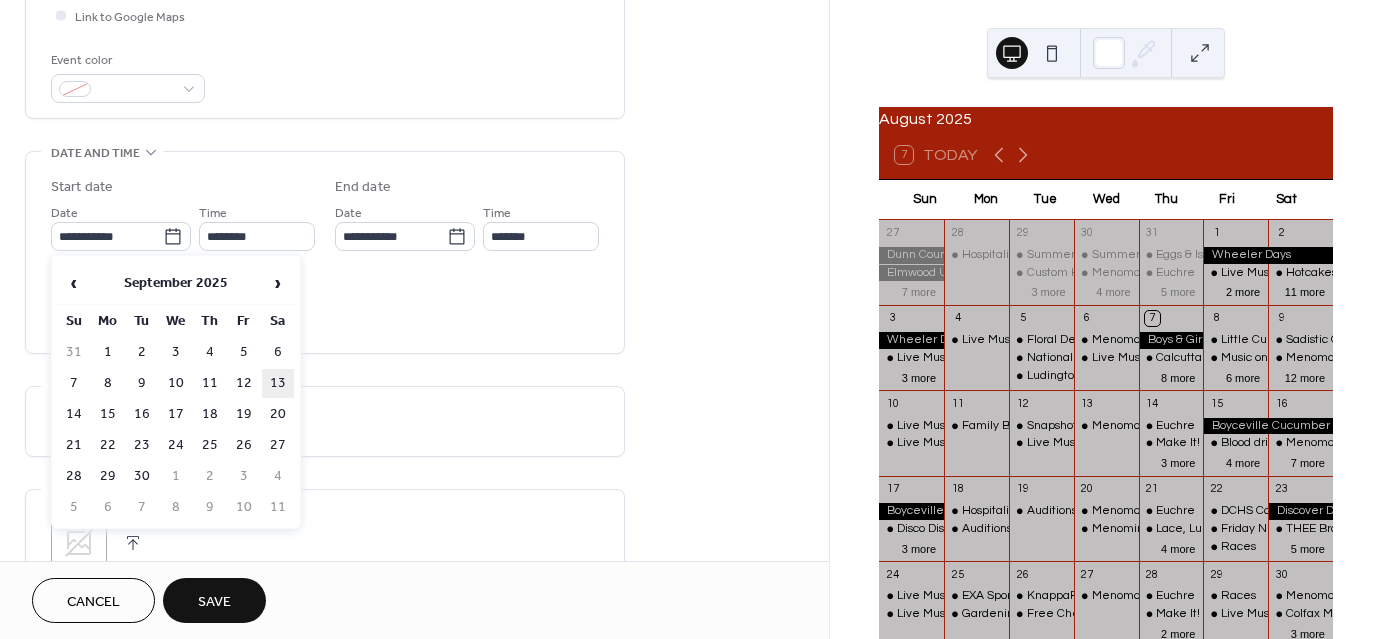 click on "13" at bounding box center [278, 383] 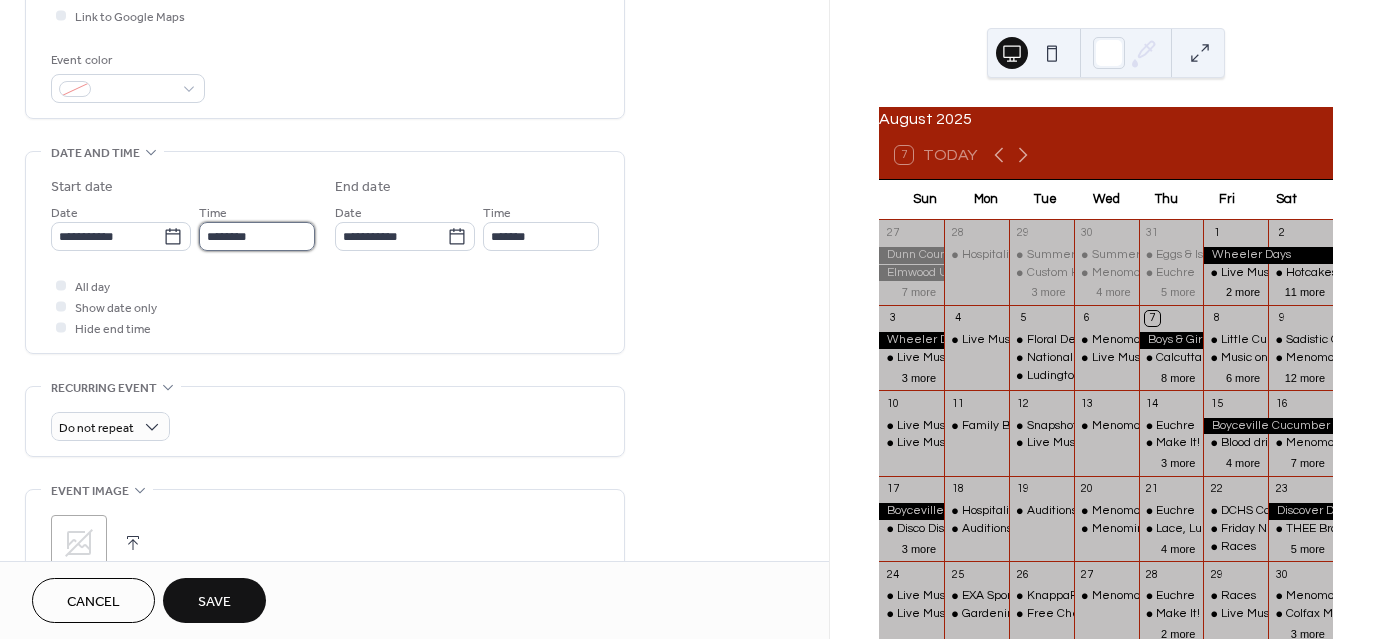 click on "********" at bounding box center (257, 236) 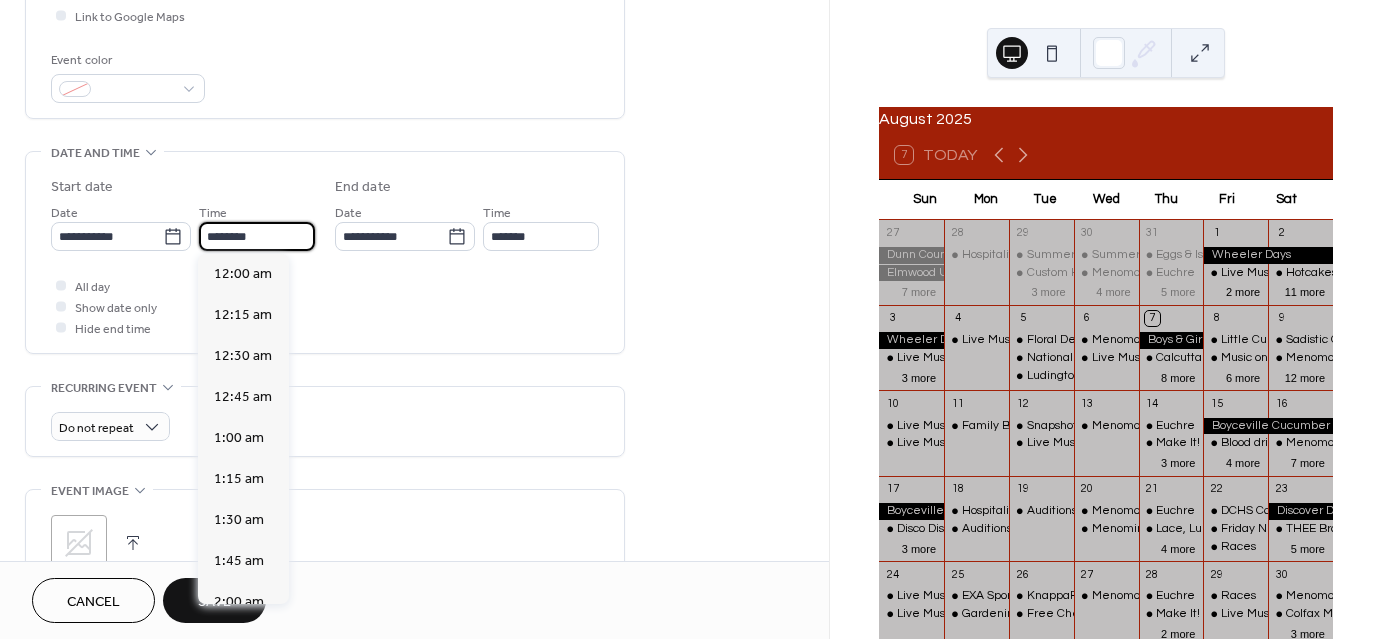 scroll, scrollTop: 1968, scrollLeft: 0, axis: vertical 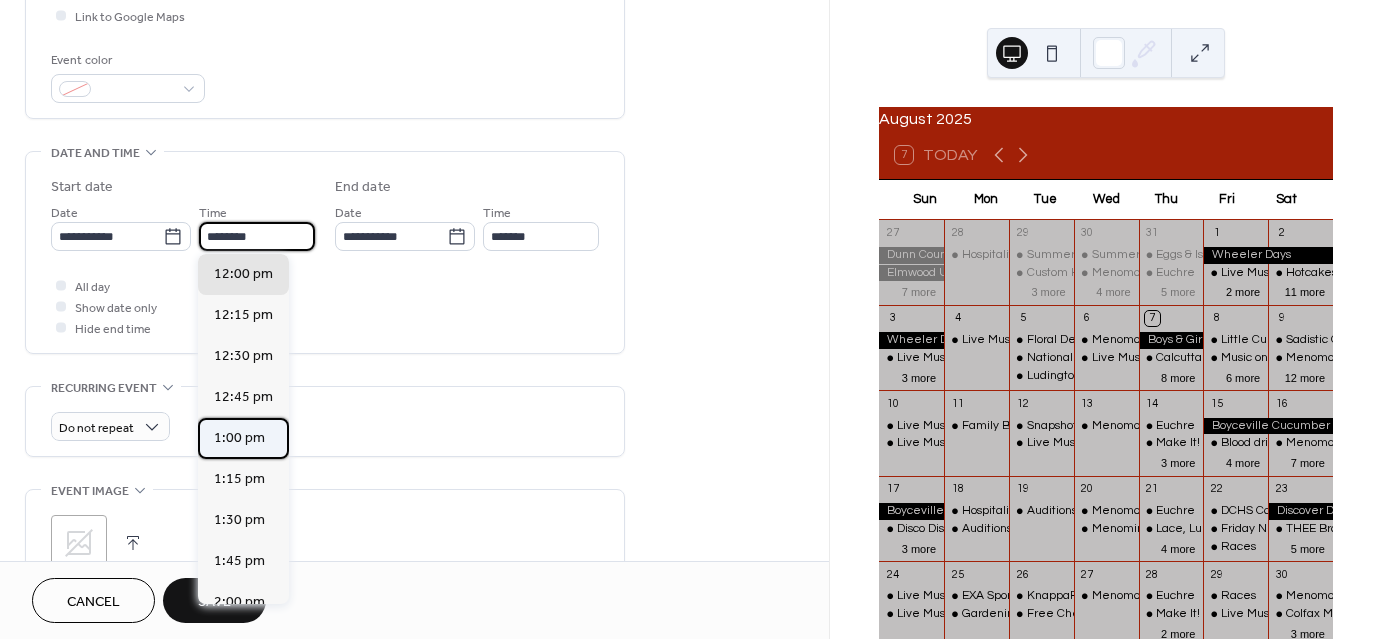 click on "1:00 pm" at bounding box center [239, 438] 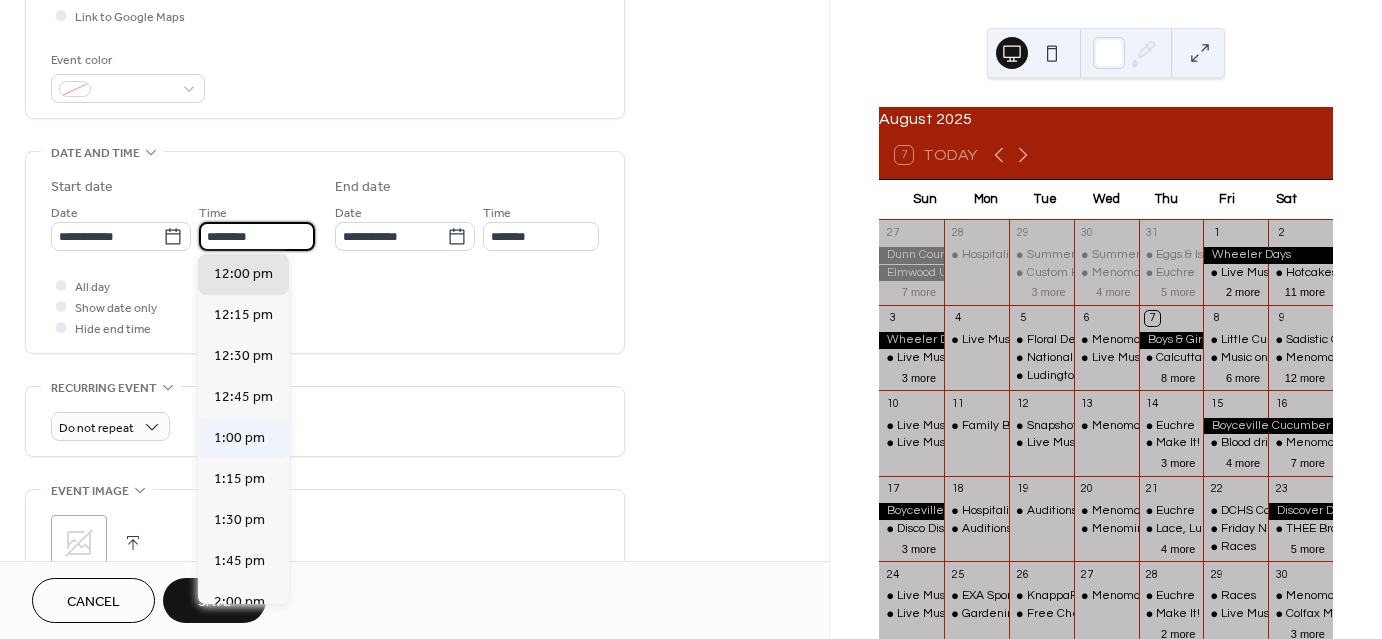 type on "*******" 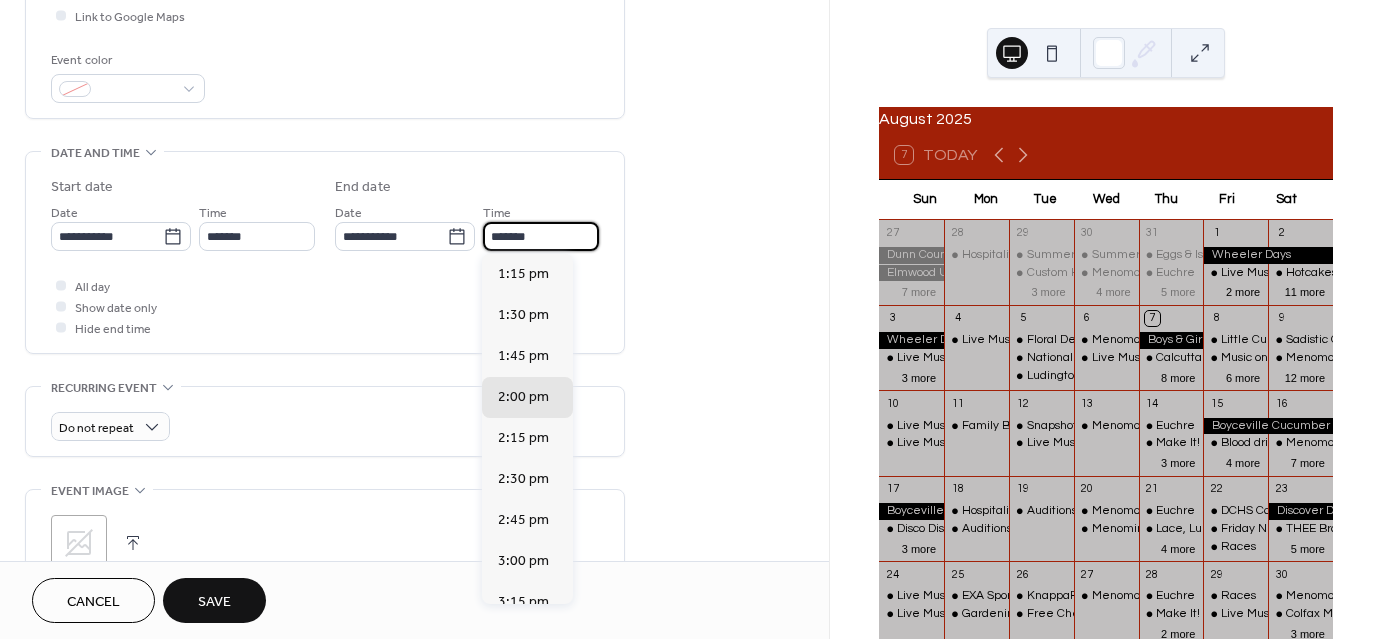click on "*******" at bounding box center [541, 236] 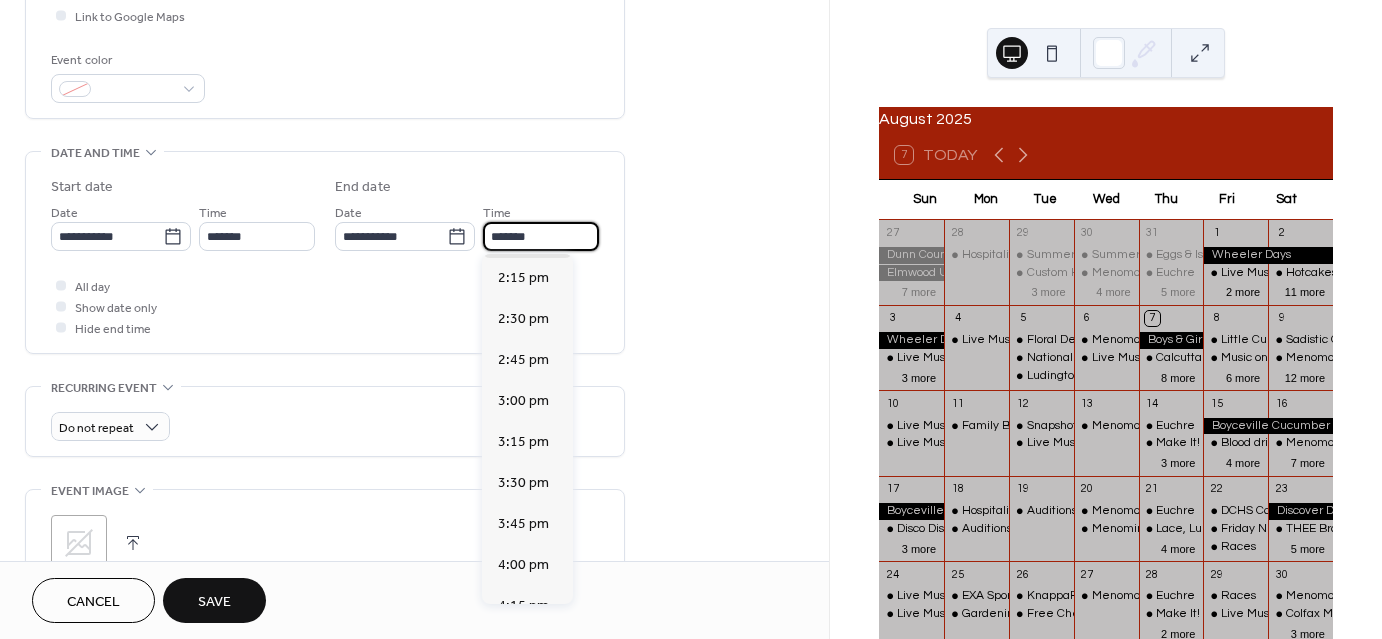 scroll, scrollTop: 500, scrollLeft: 0, axis: vertical 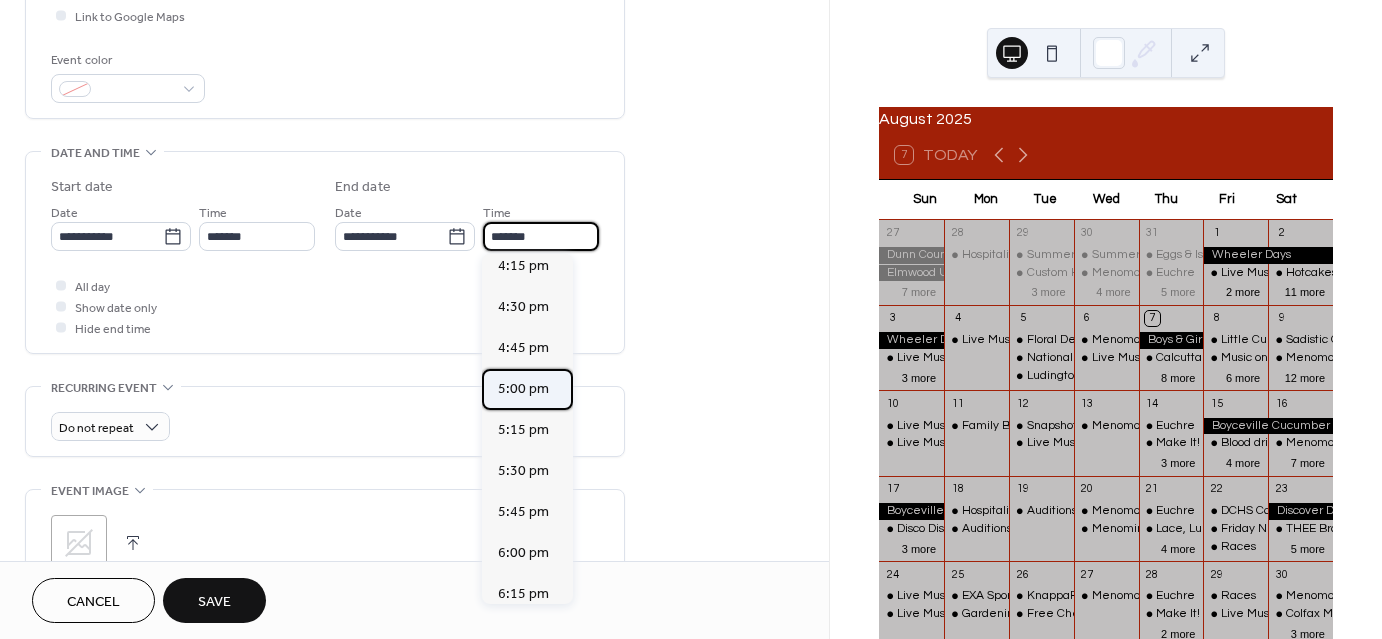 click on "5:00 pm" at bounding box center (523, 389) 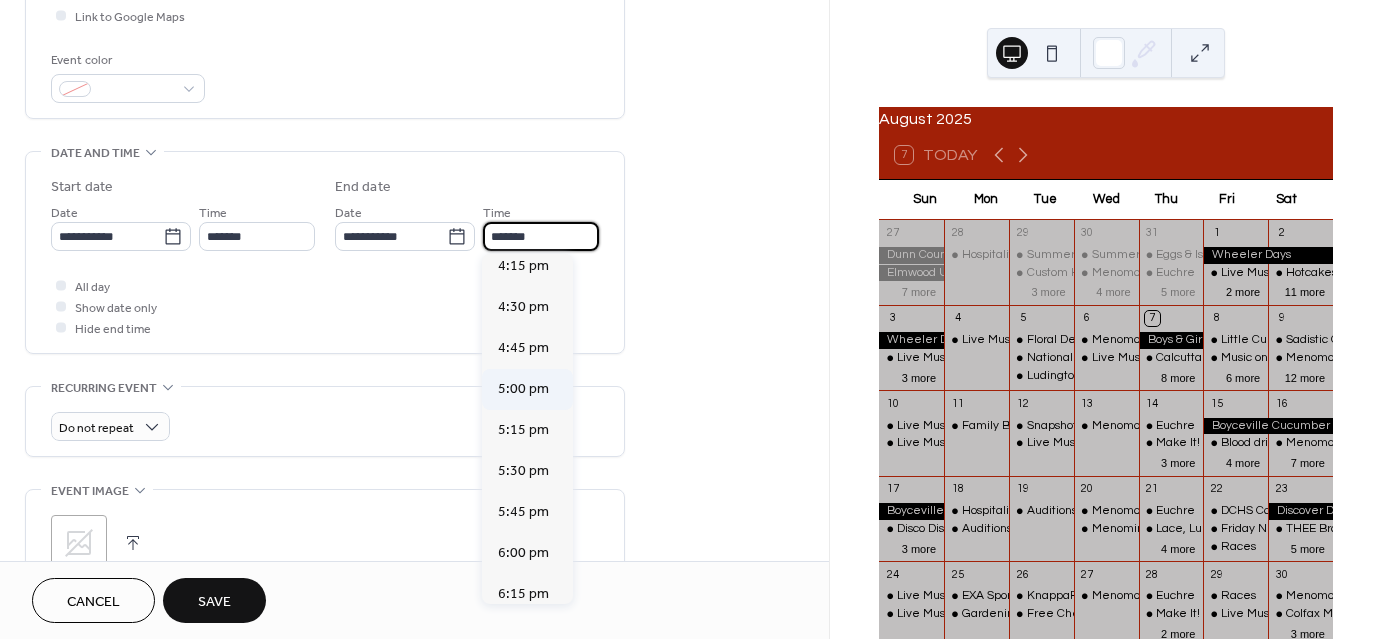 type on "*******" 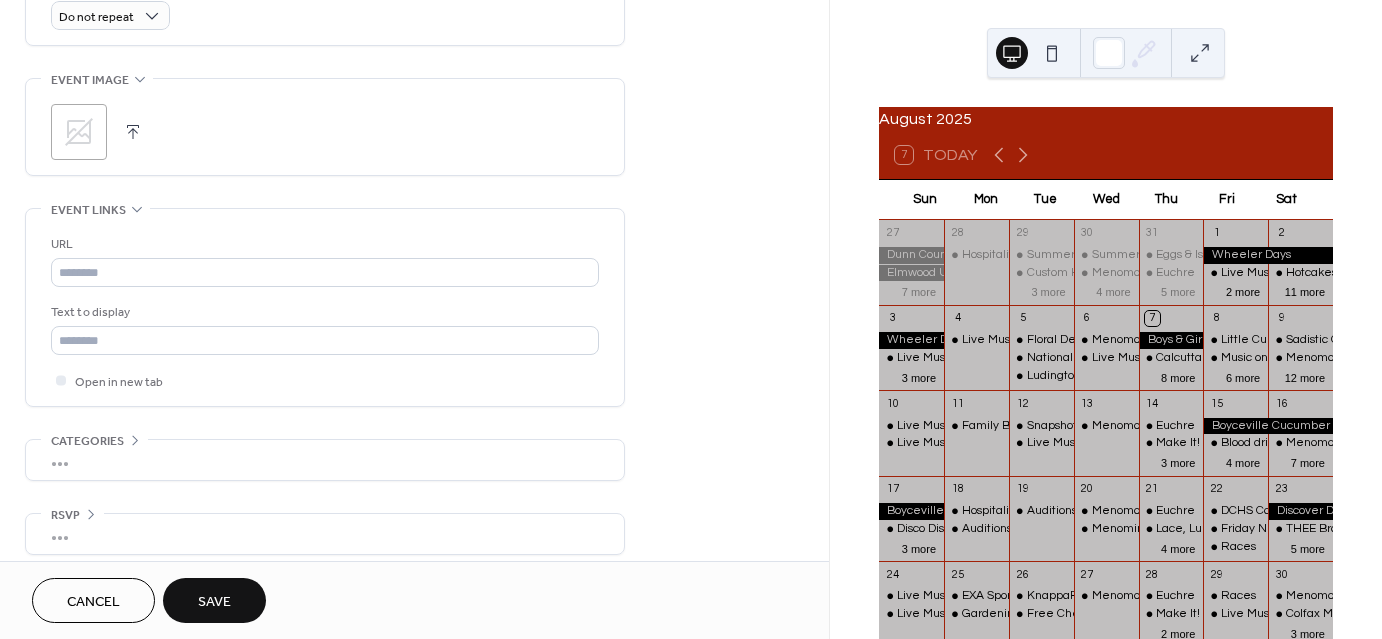 scroll, scrollTop: 922, scrollLeft: 0, axis: vertical 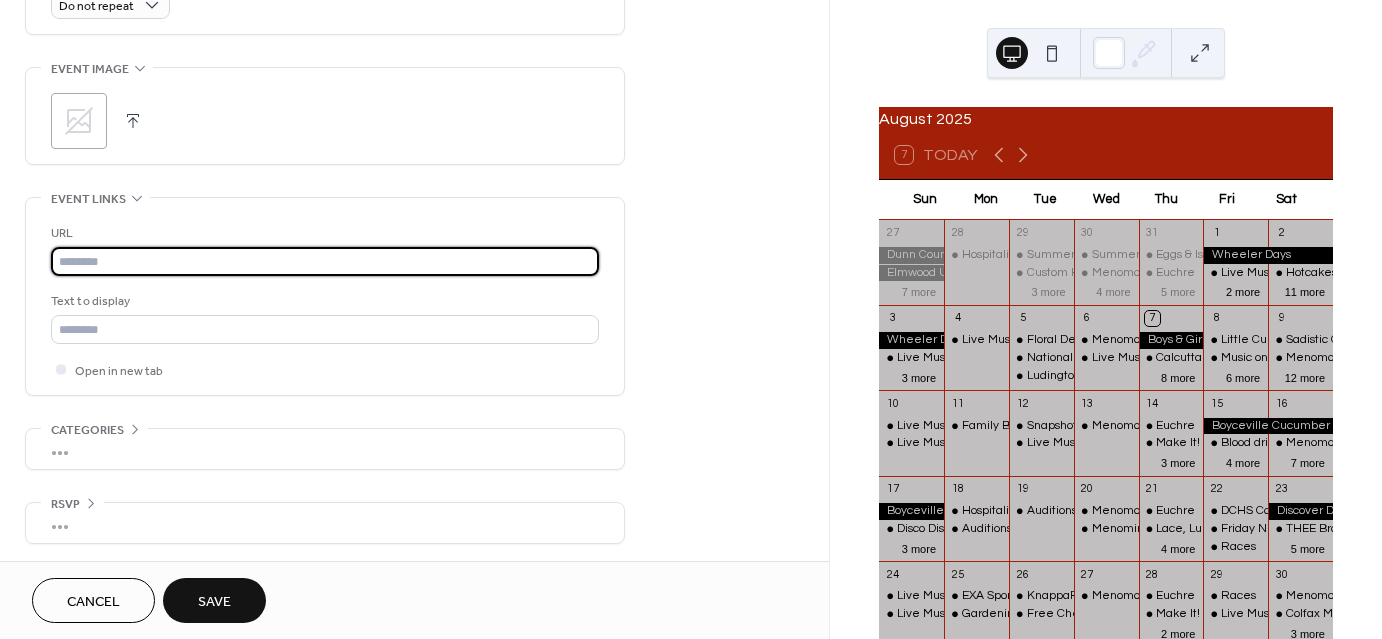 paste on "**********" 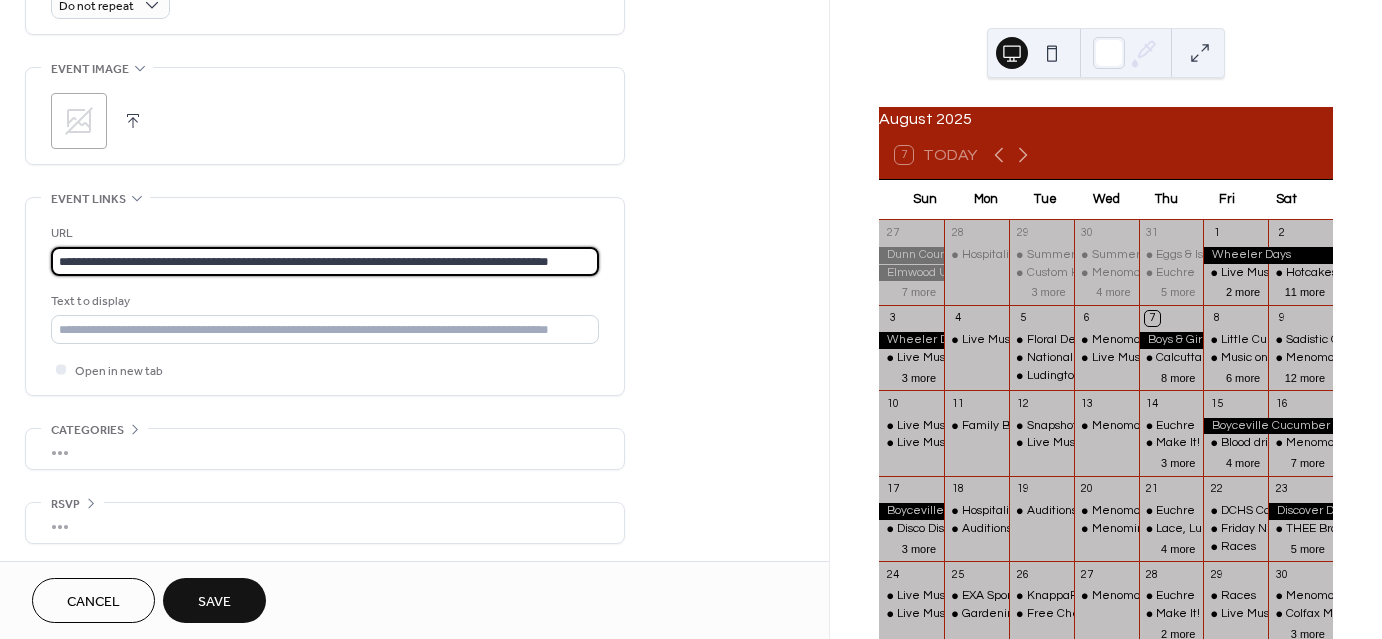 scroll, scrollTop: 0, scrollLeft: 41, axis: horizontal 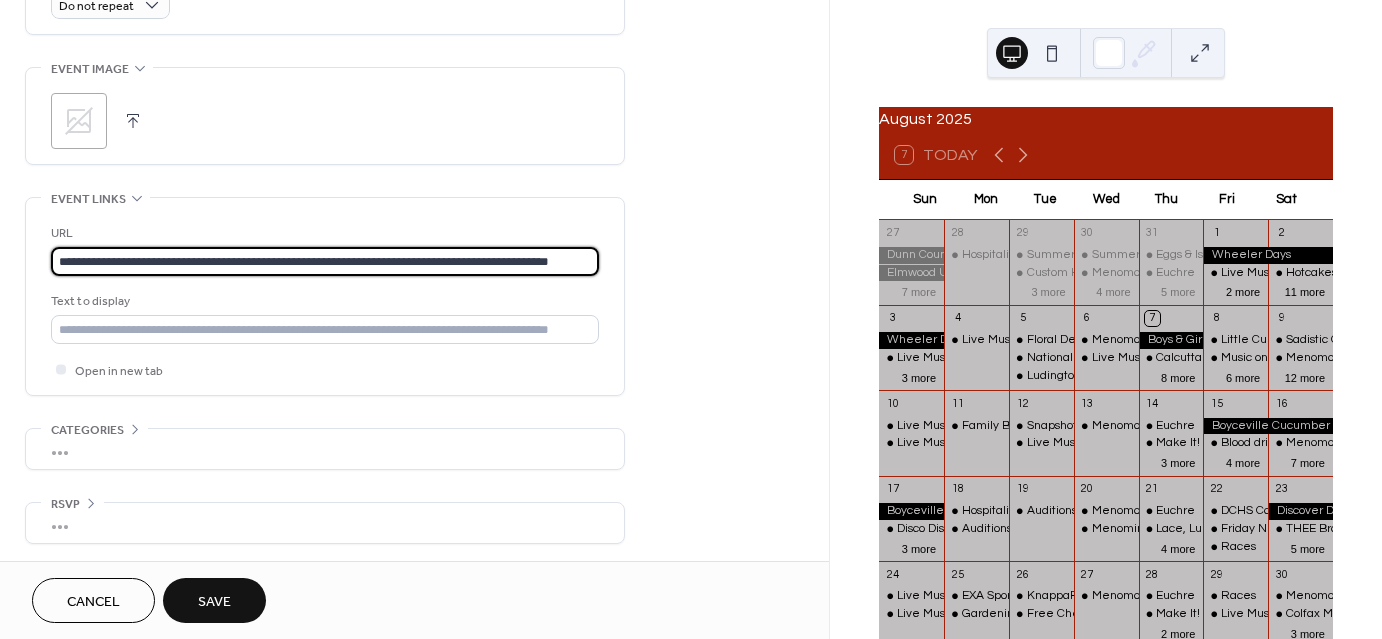type on "**********" 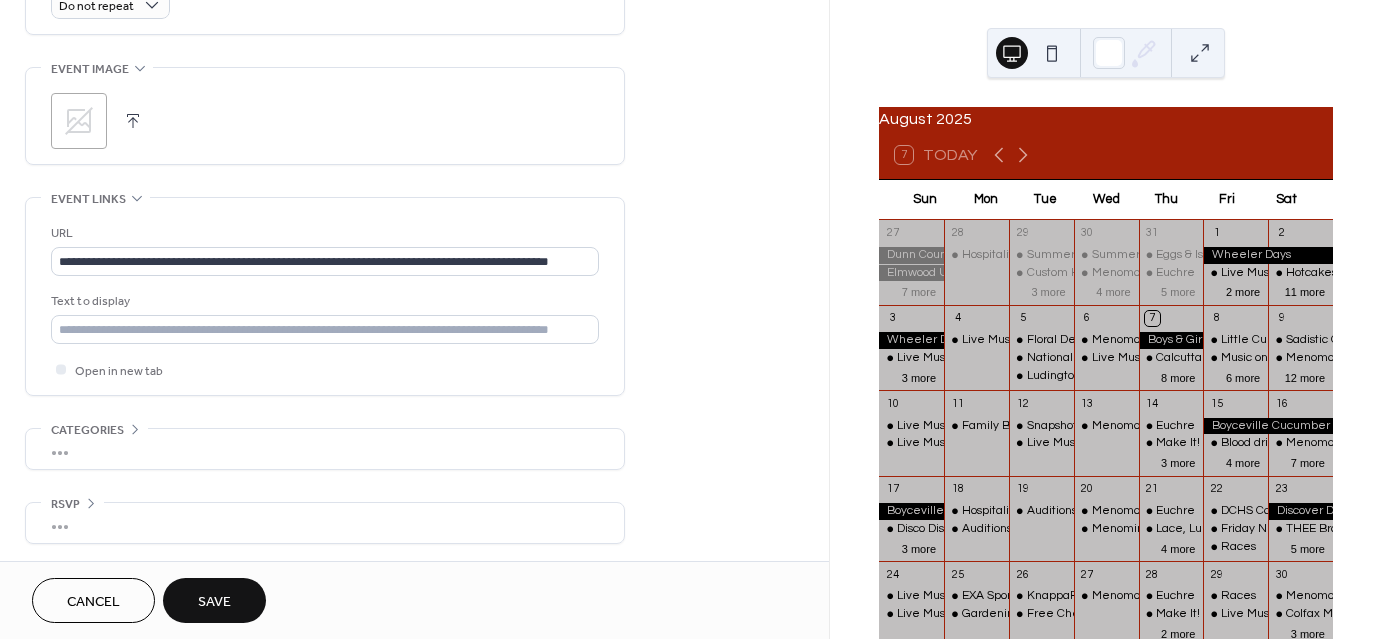click on "Save" at bounding box center (214, 600) 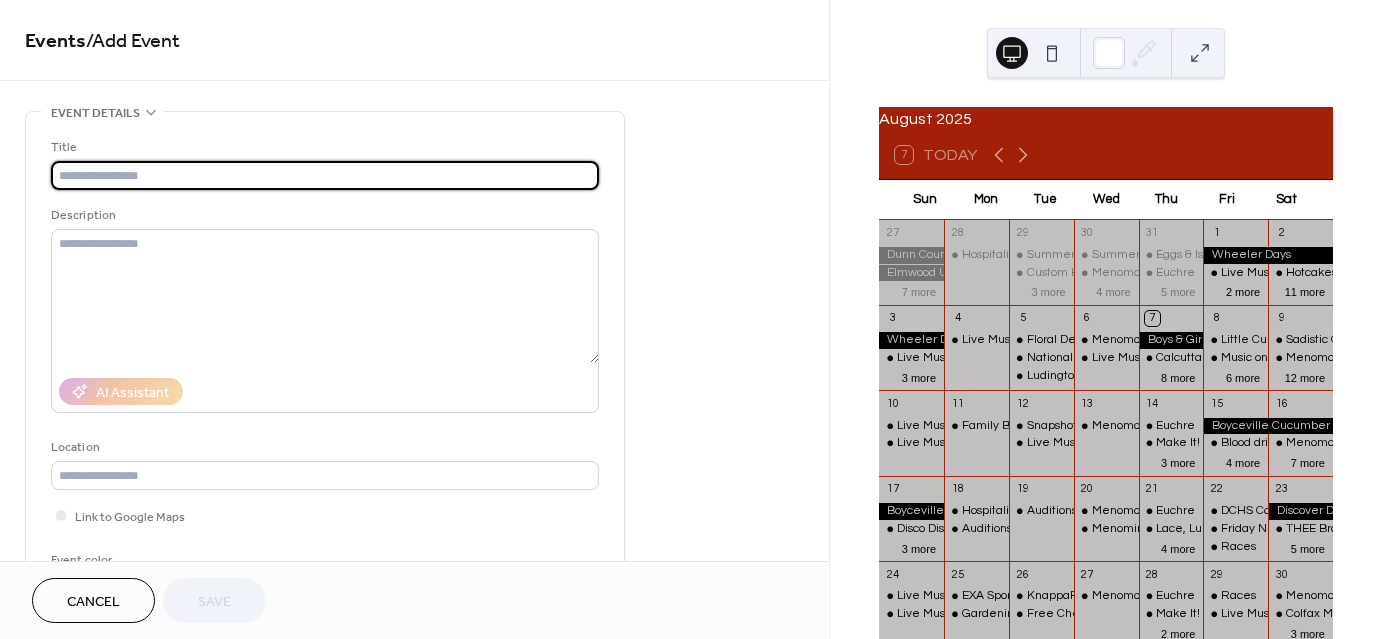 scroll, scrollTop: 0, scrollLeft: 0, axis: both 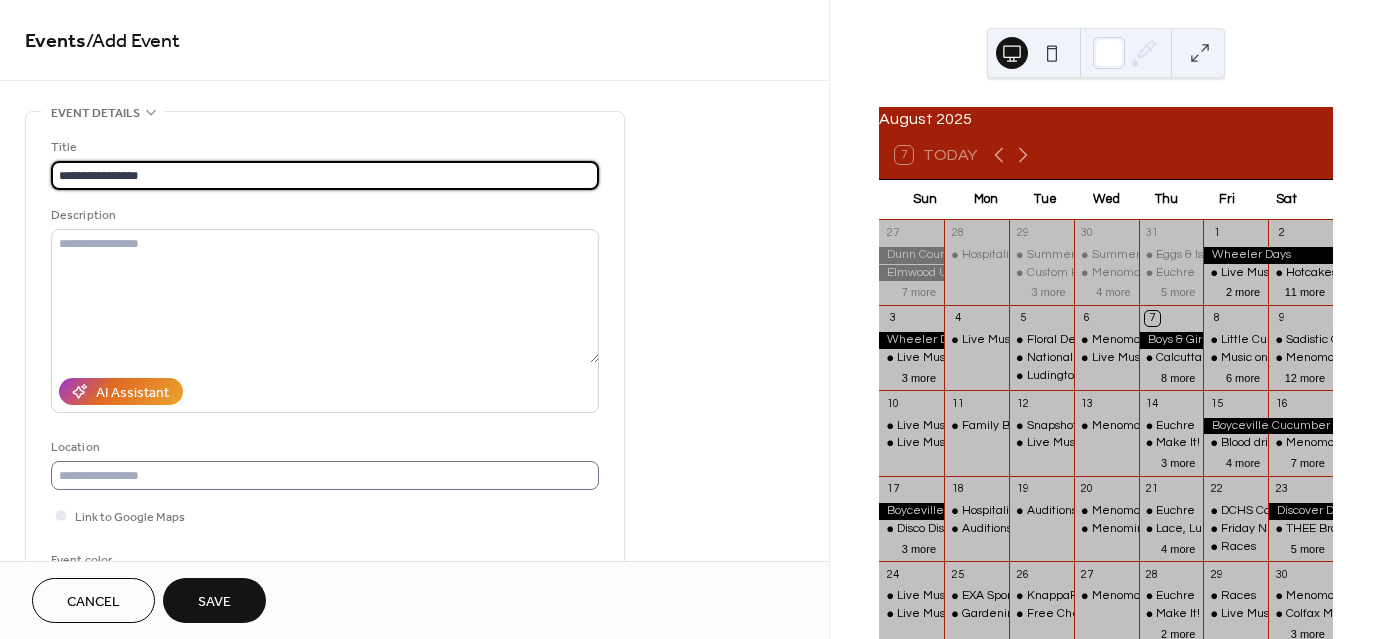 type on "**********" 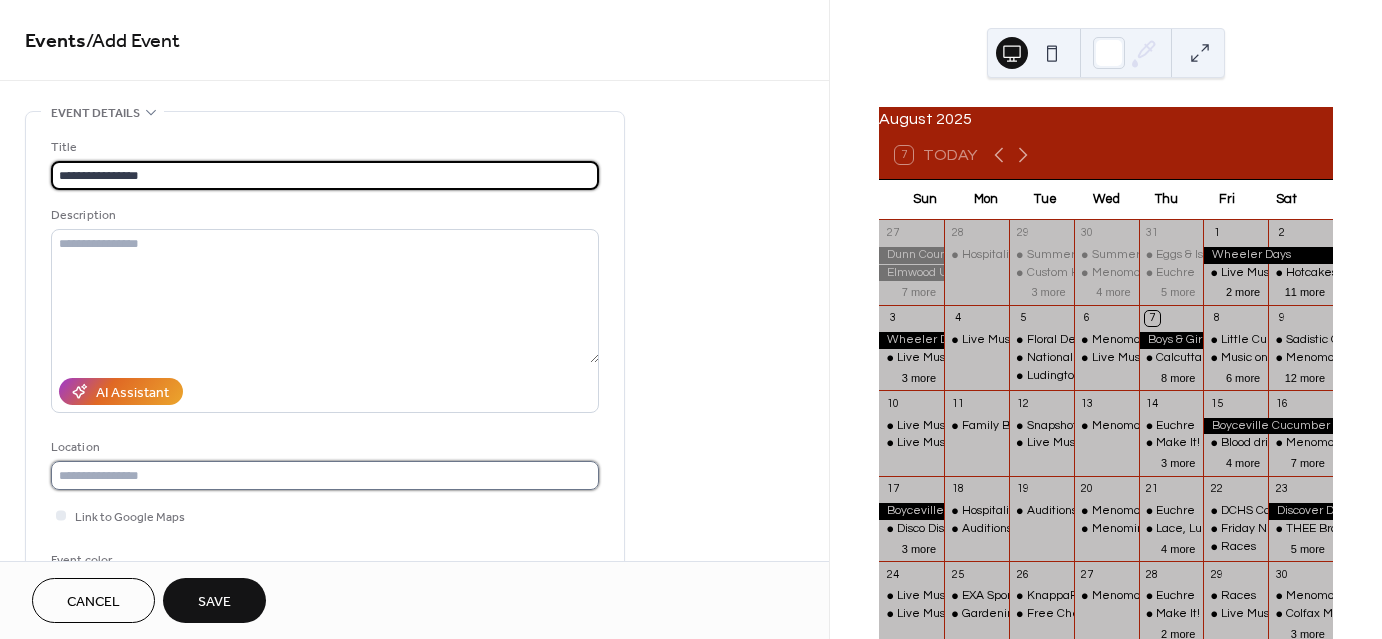click at bounding box center [325, 475] 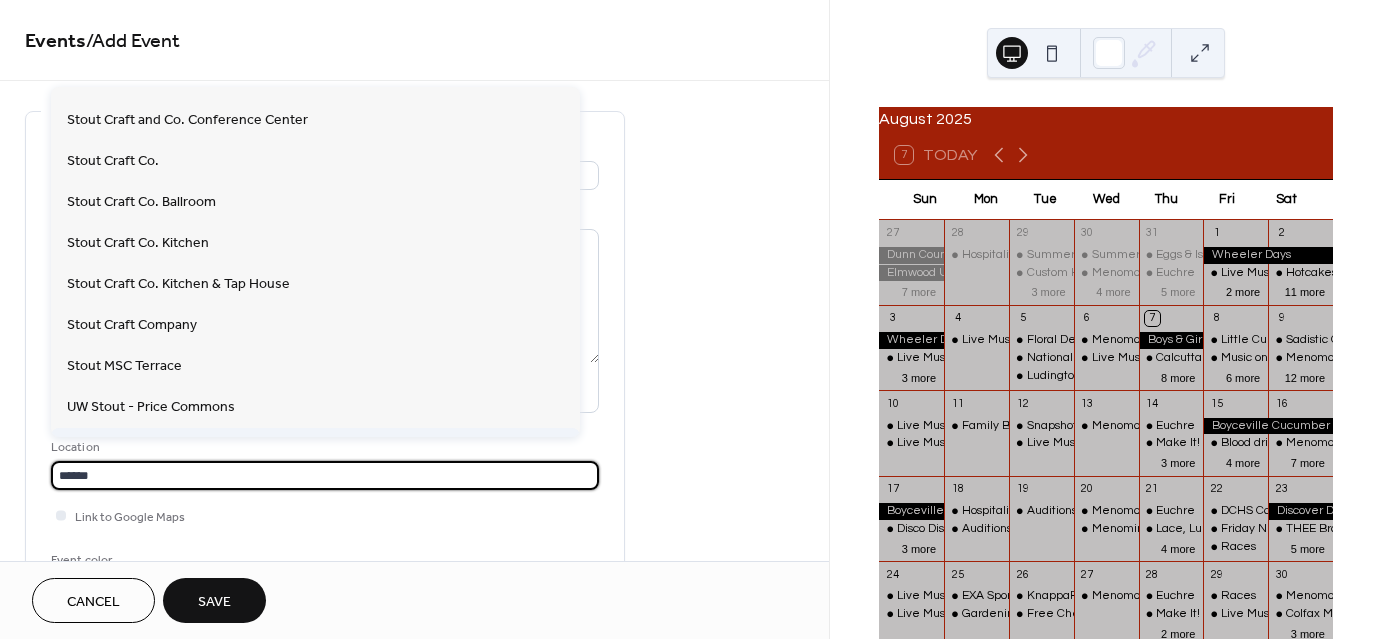 scroll, scrollTop: 100, scrollLeft: 0, axis: vertical 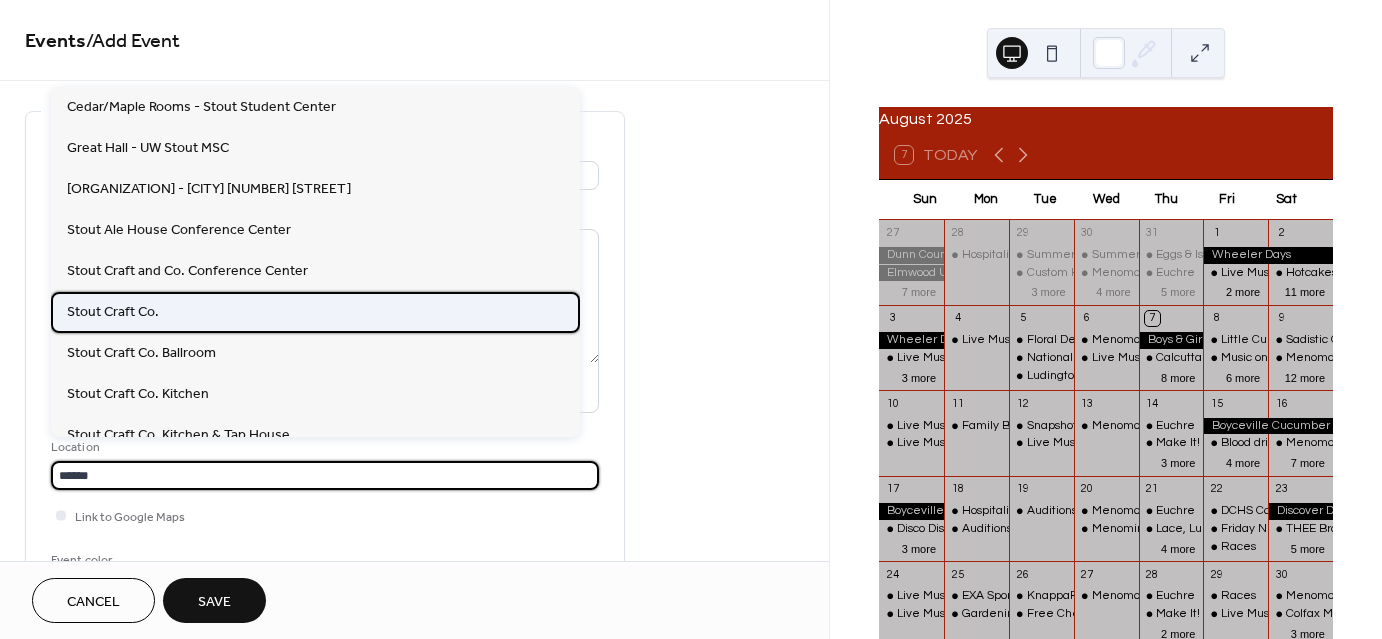 click on "Stout Craft Co." at bounding box center [315, 312] 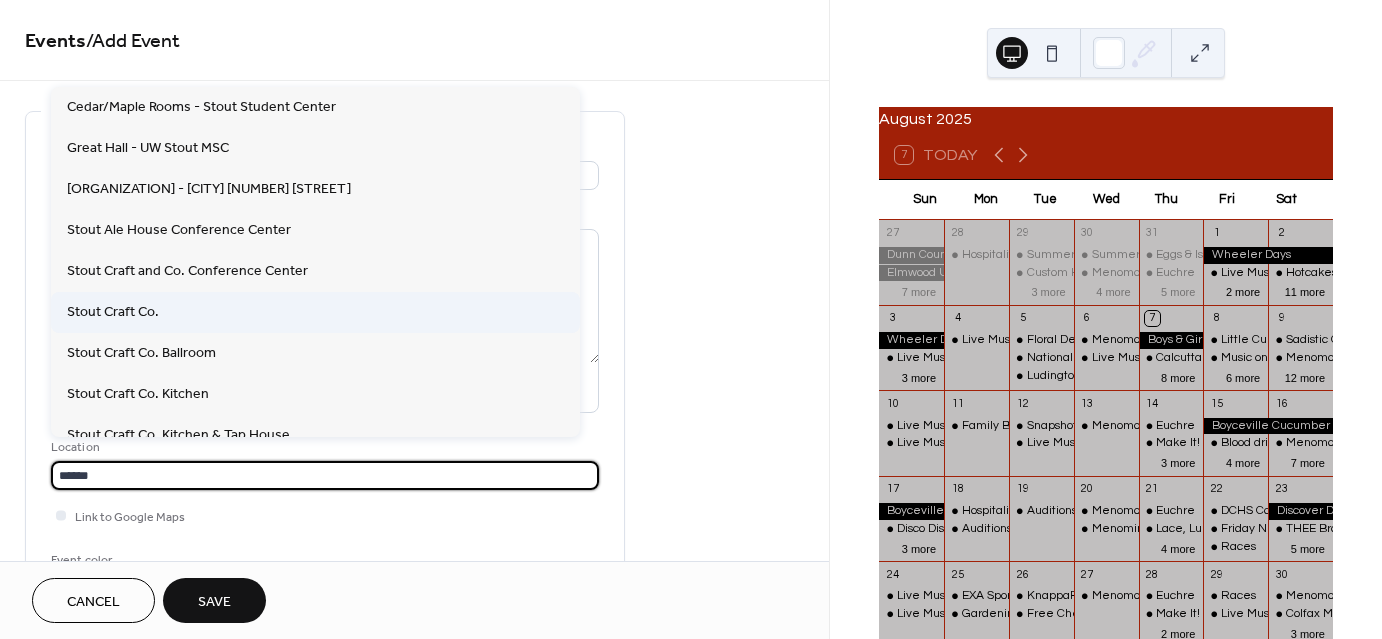 type on "**********" 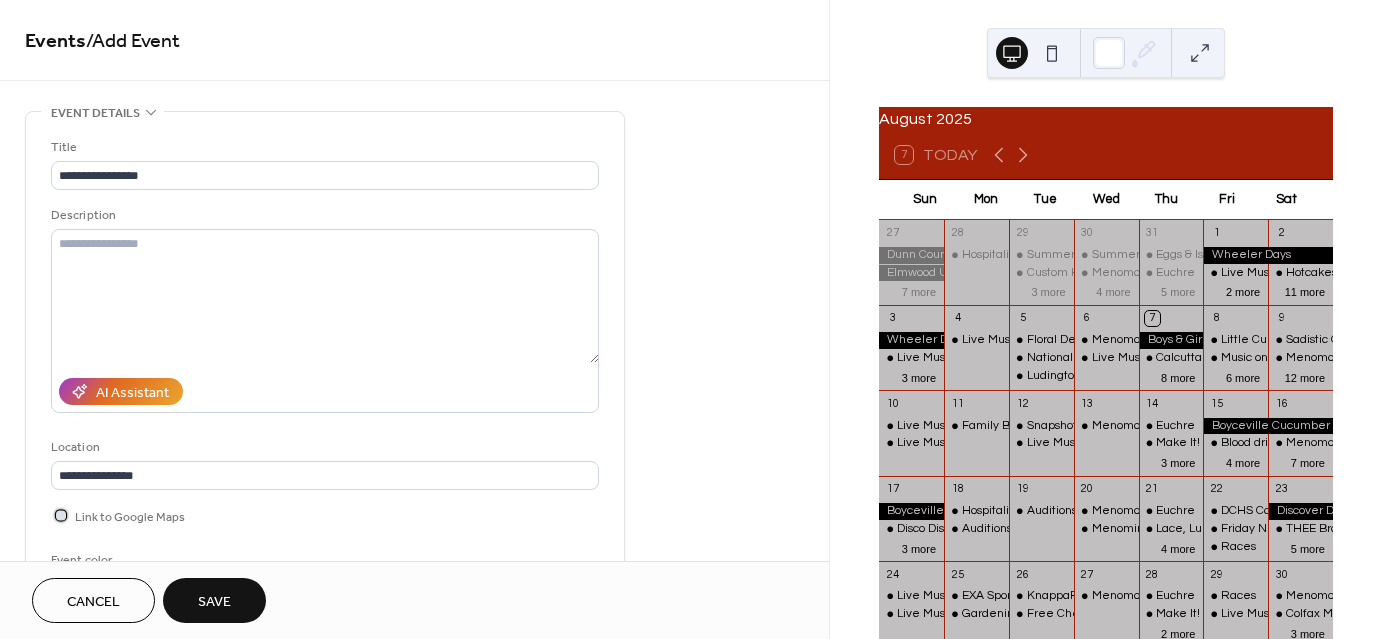 click at bounding box center (61, 515) 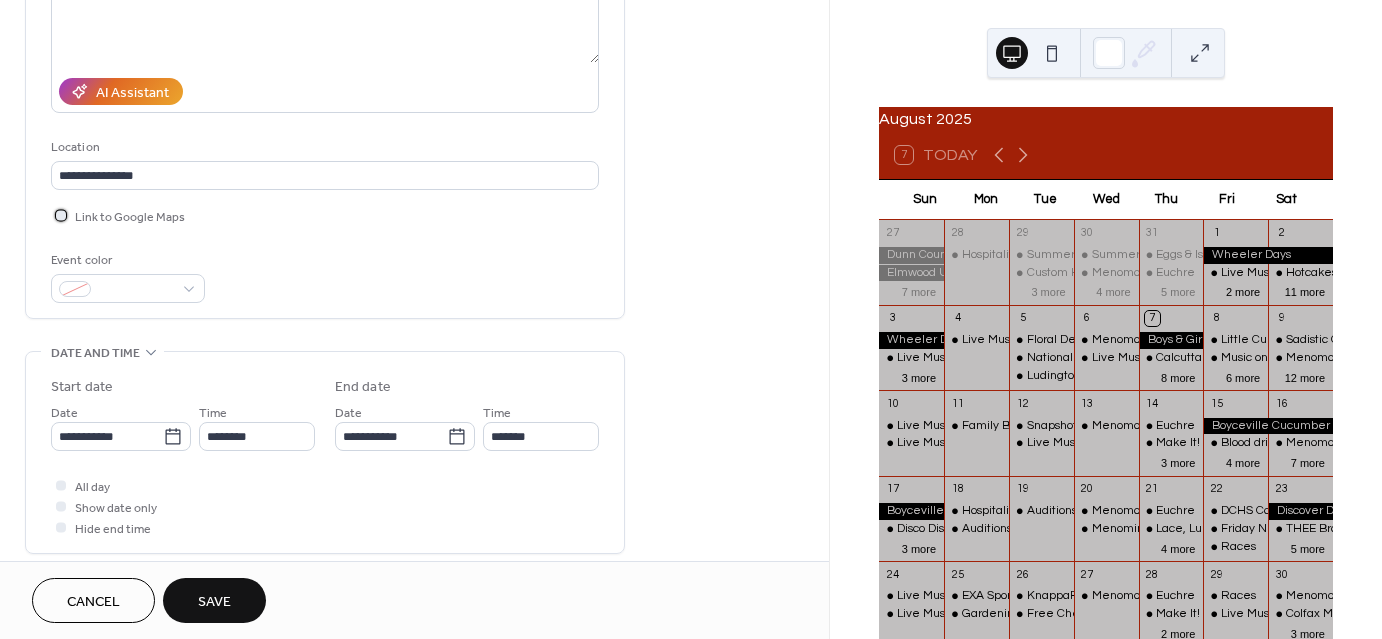 scroll, scrollTop: 500, scrollLeft: 0, axis: vertical 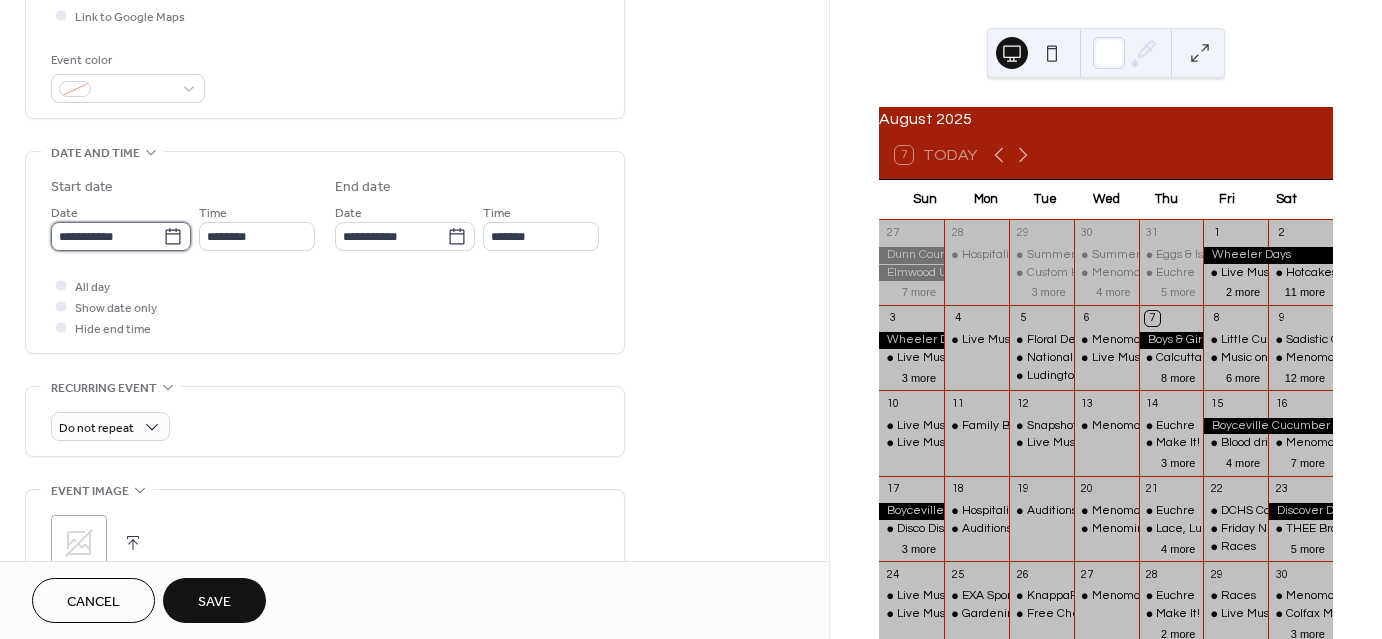 click on "**********" at bounding box center (107, 236) 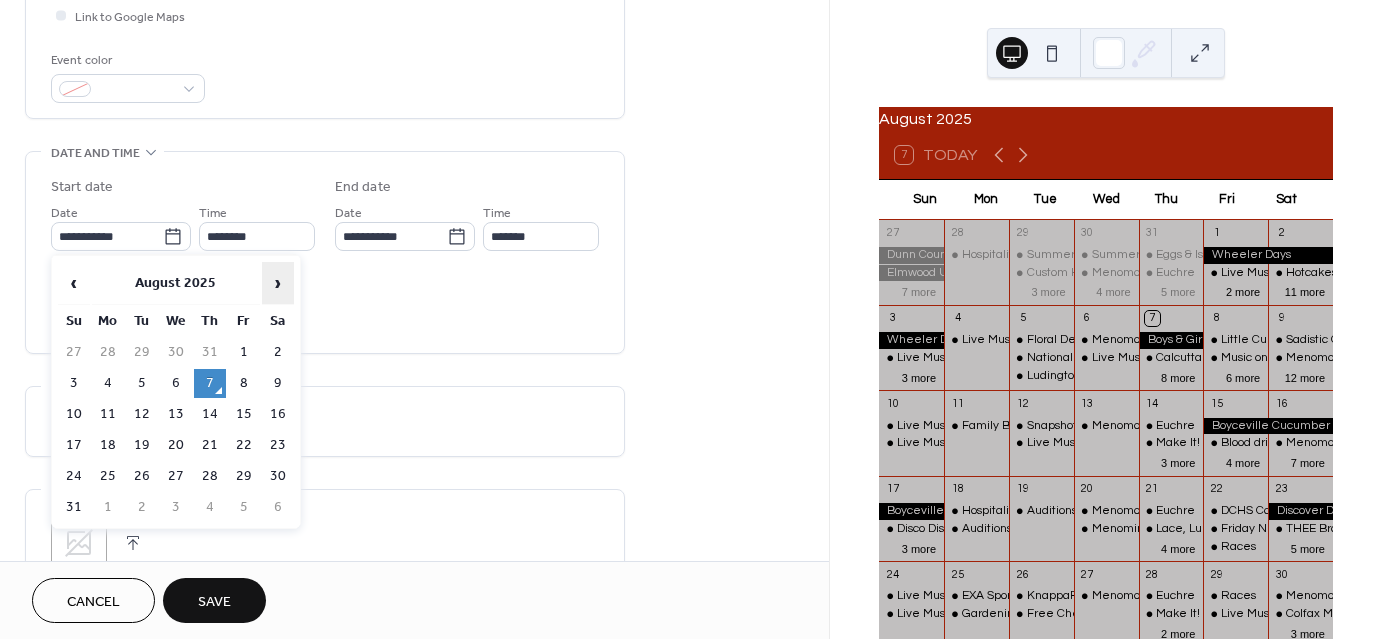click on "›" at bounding box center (278, 283) 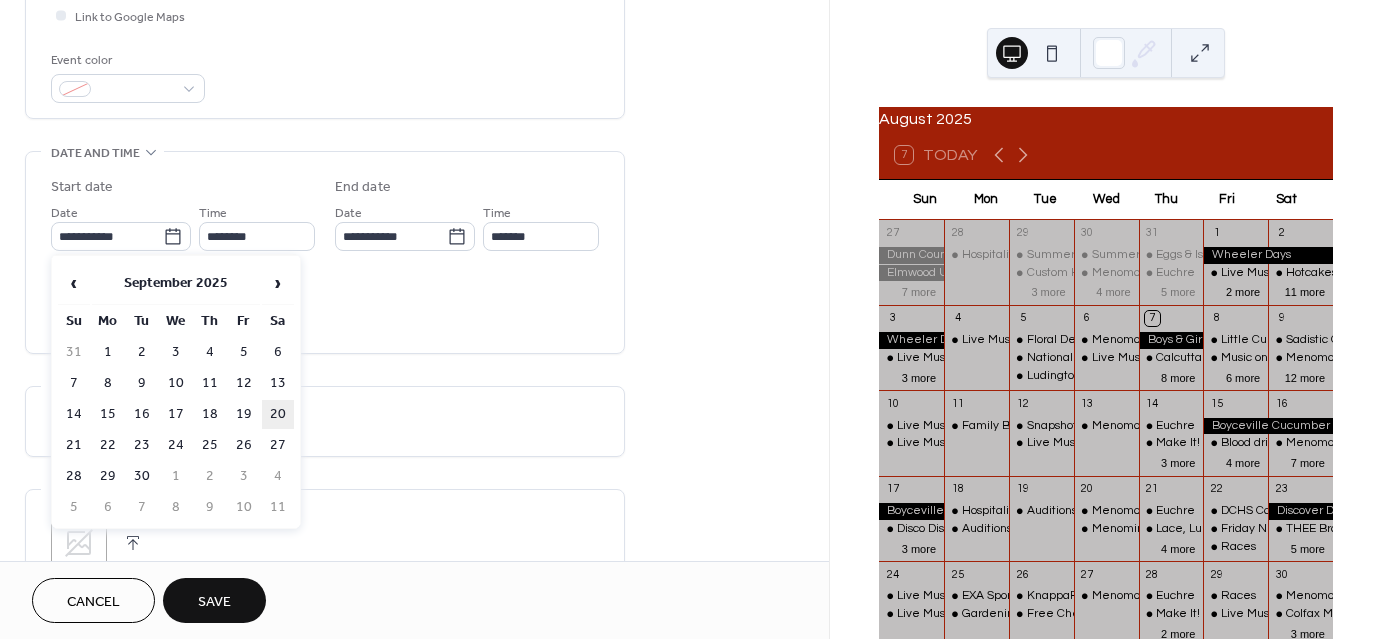 click on "20" at bounding box center (278, 414) 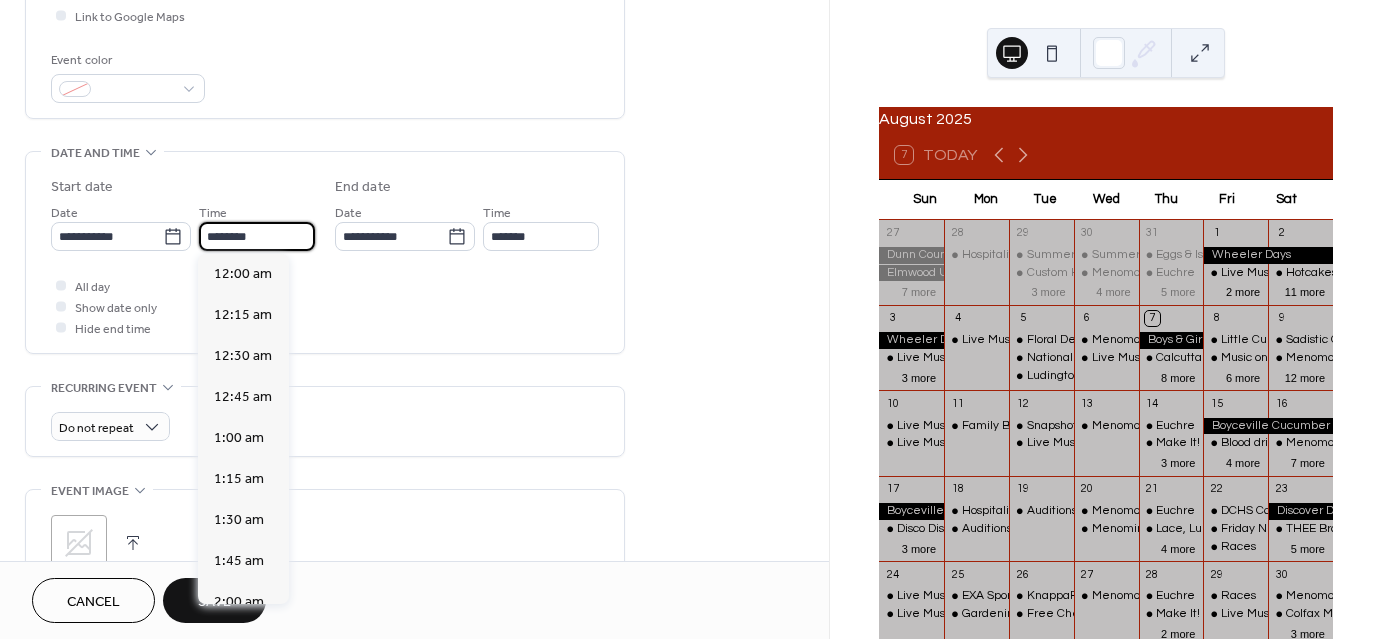 click on "********" at bounding box center [257, 236] 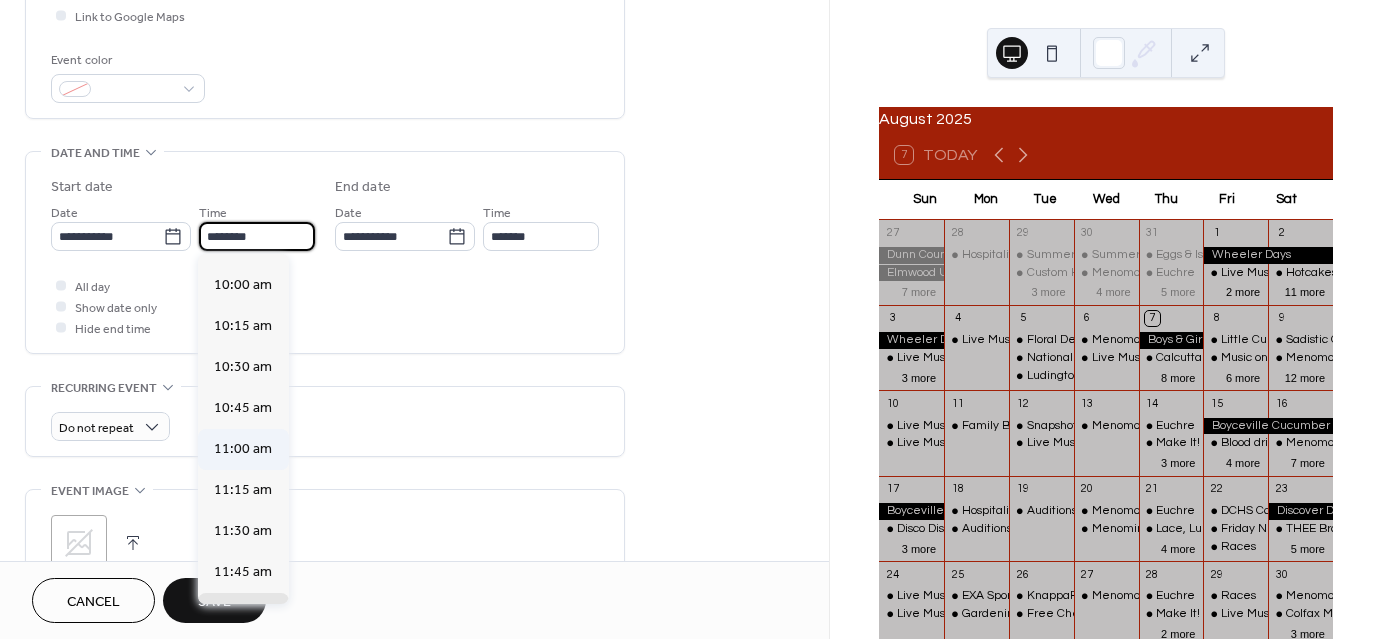 scroll, scrollTop: 1568, scrollLeft: 0, axis: vertical 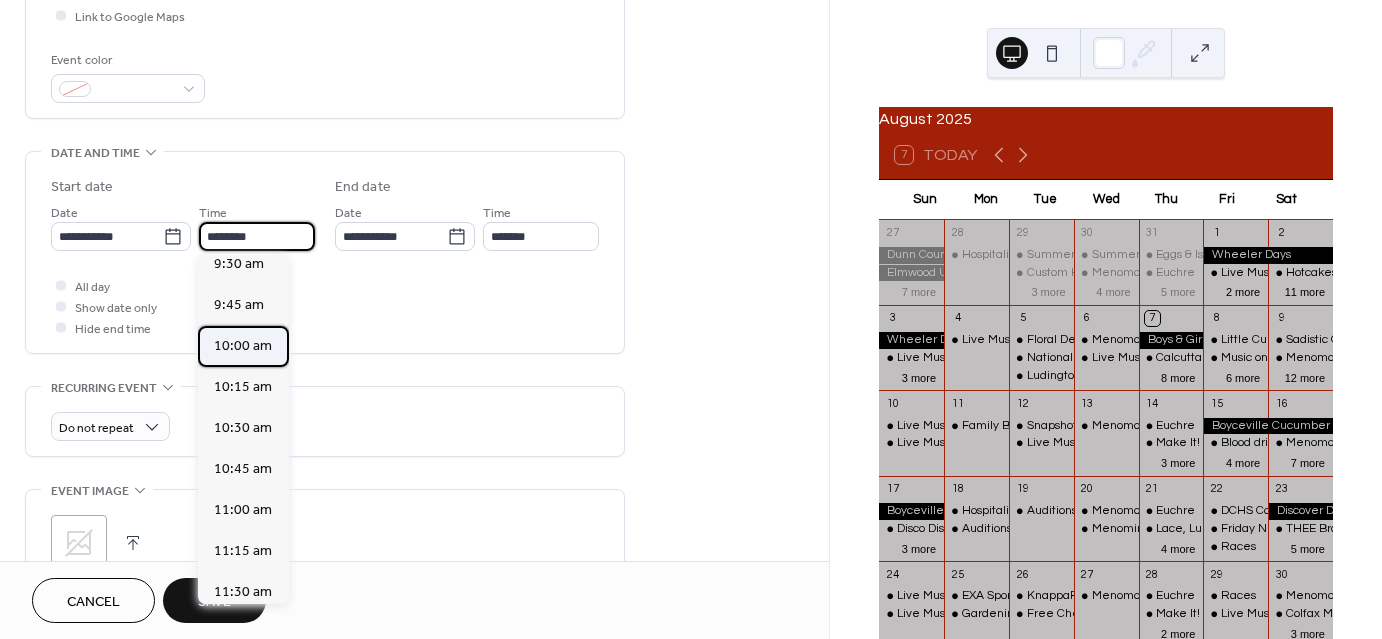 click on "10:00 am" at bounding box center (243, 346) 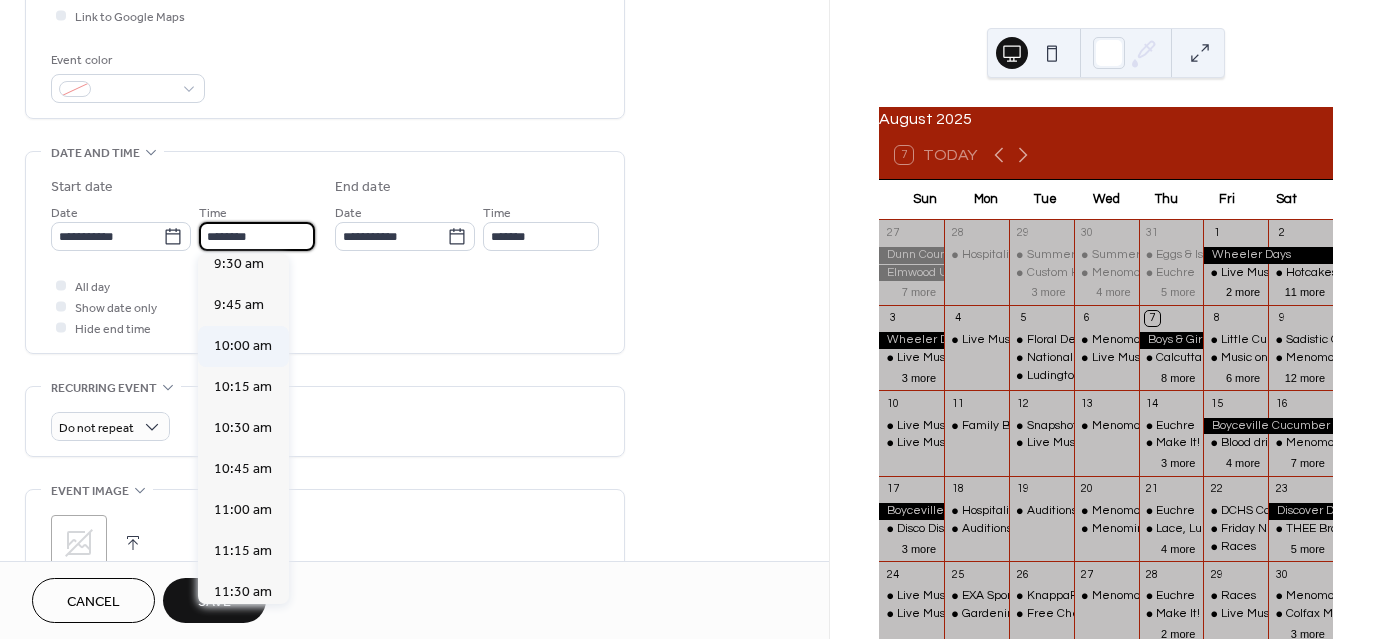 type on "********" 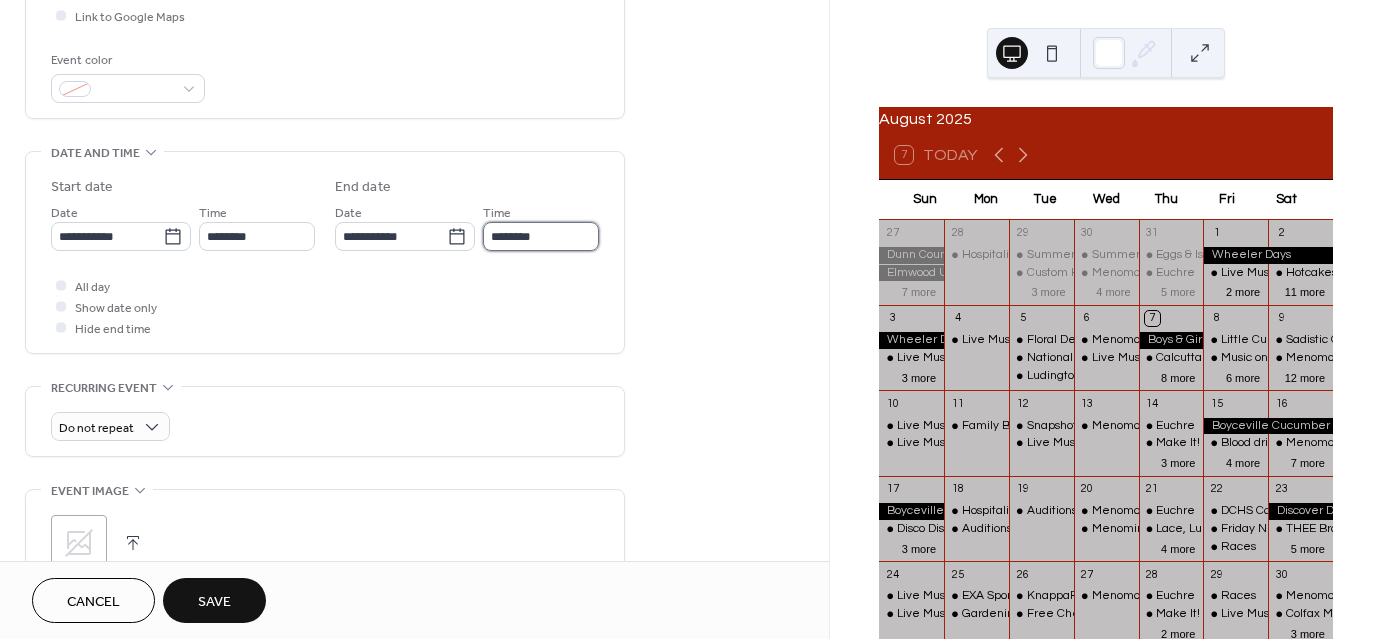 click on "********" at bounding box center [541, 236] 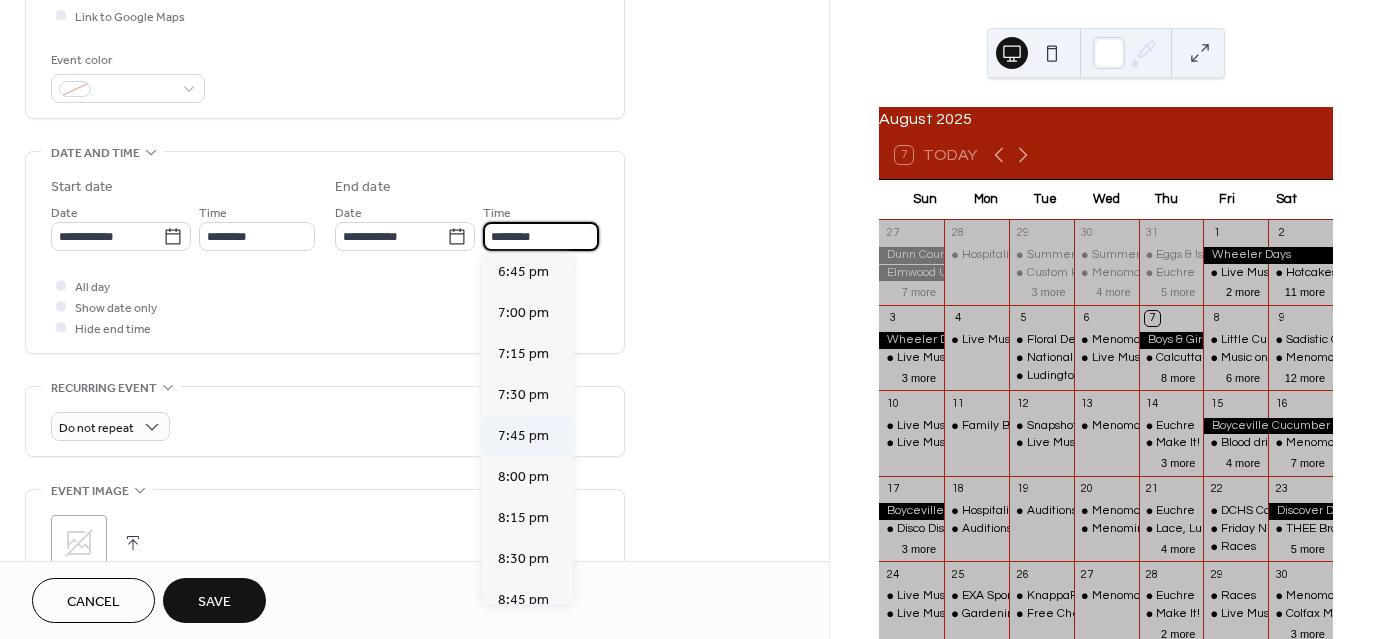 scroll, scrollTop: 1400, scrollLeft: 0, axis: vertical 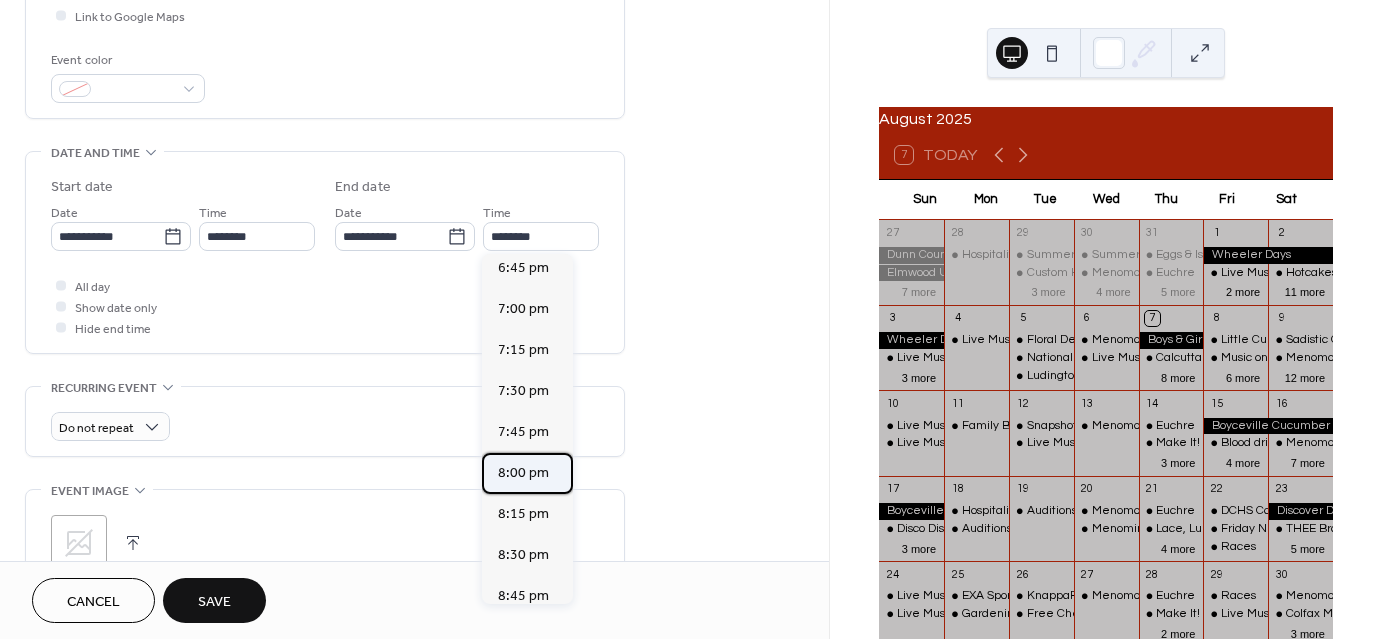 click on "8:00 pm" at bounding box center [523, 473] 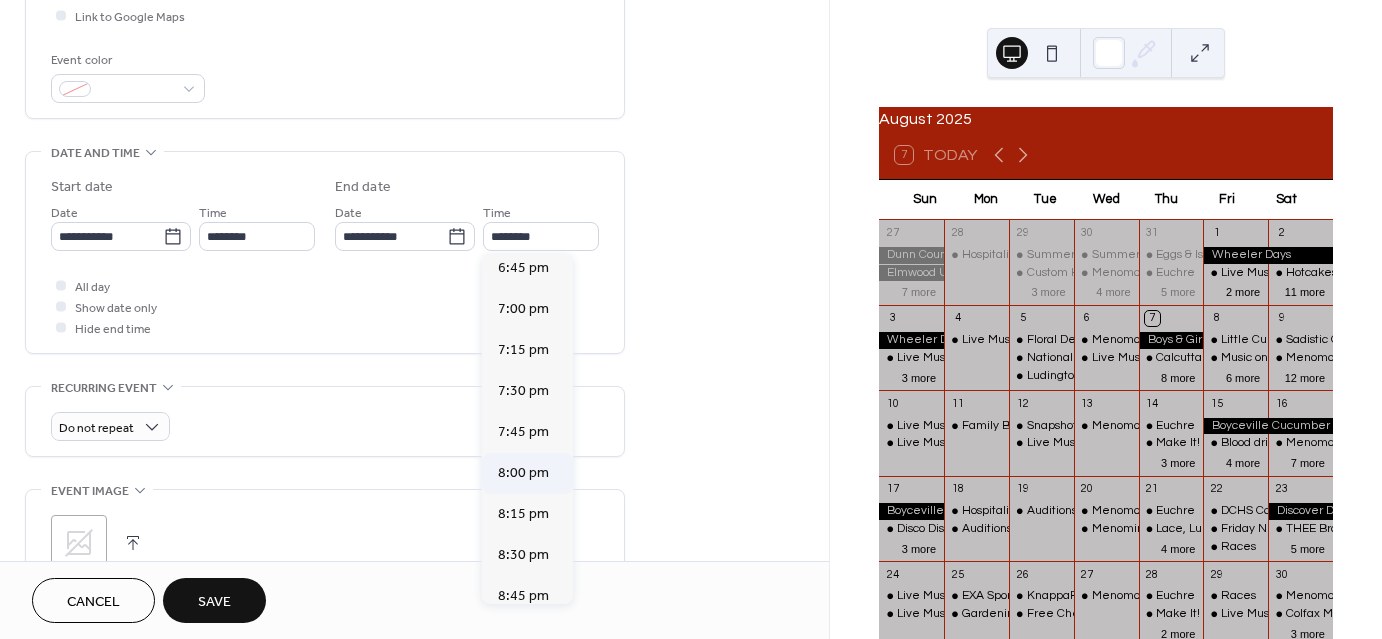 type on "*******" 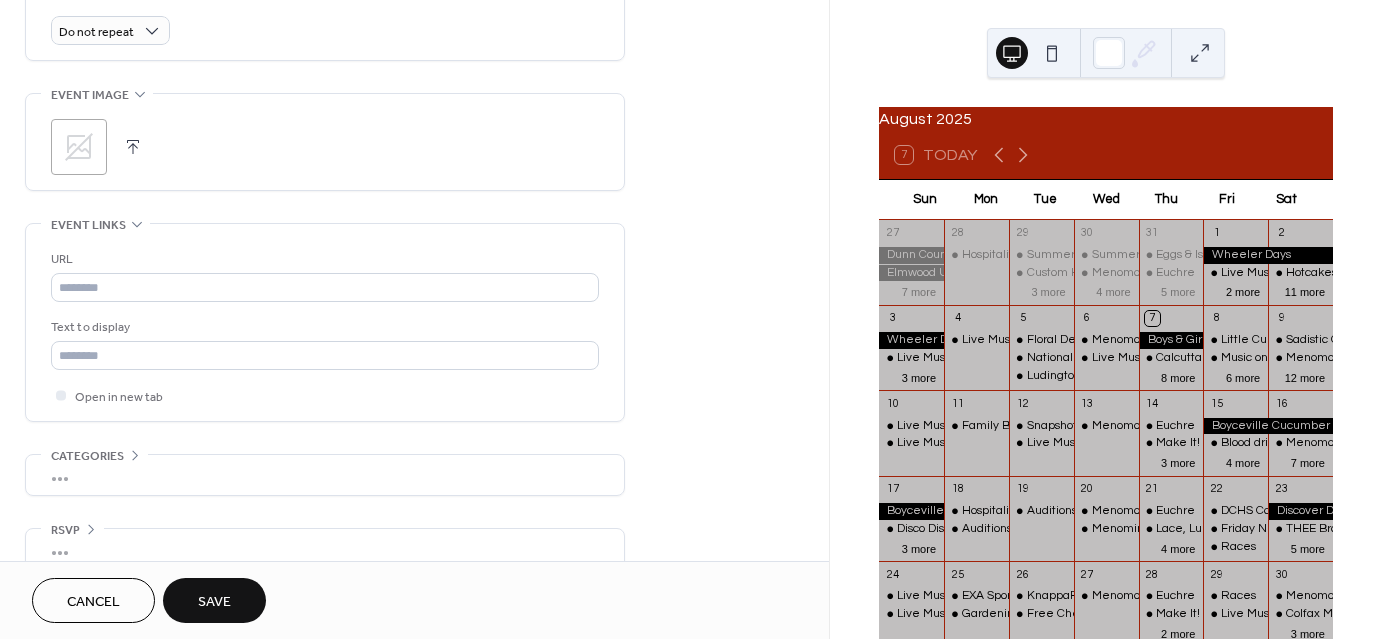 scroll, scrollTop: 900, scrollLeft: 0, axis: vertical 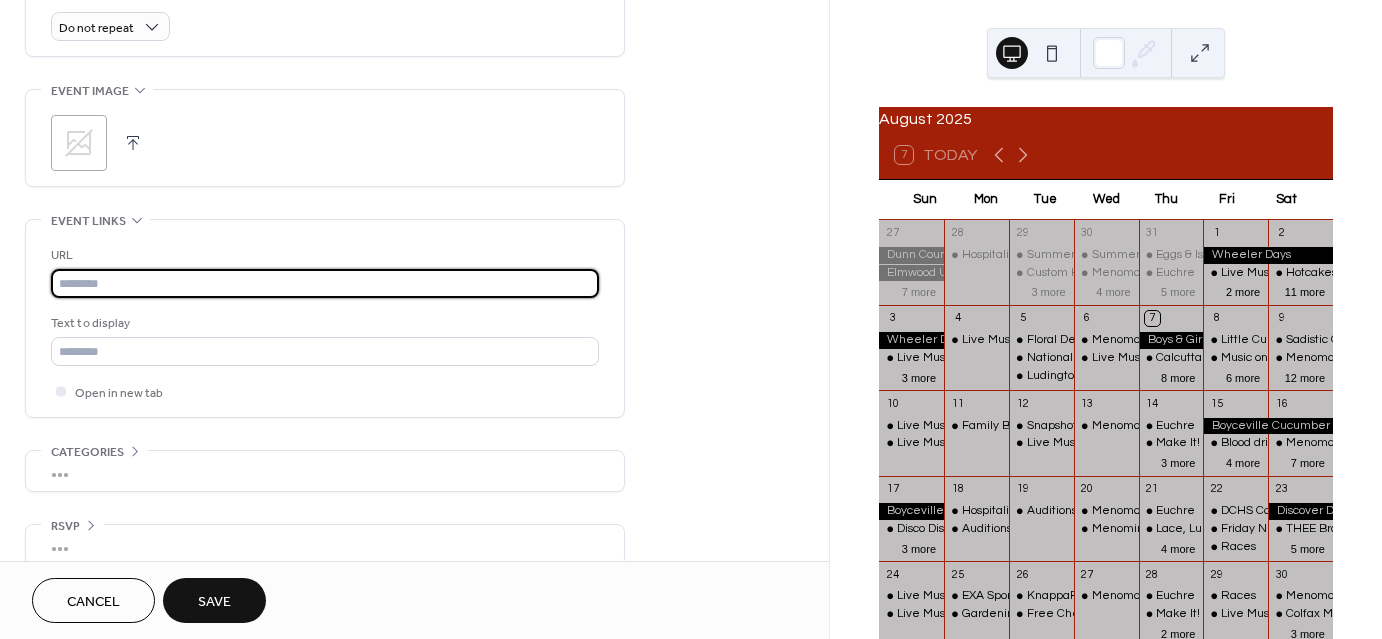 paste on "**********" 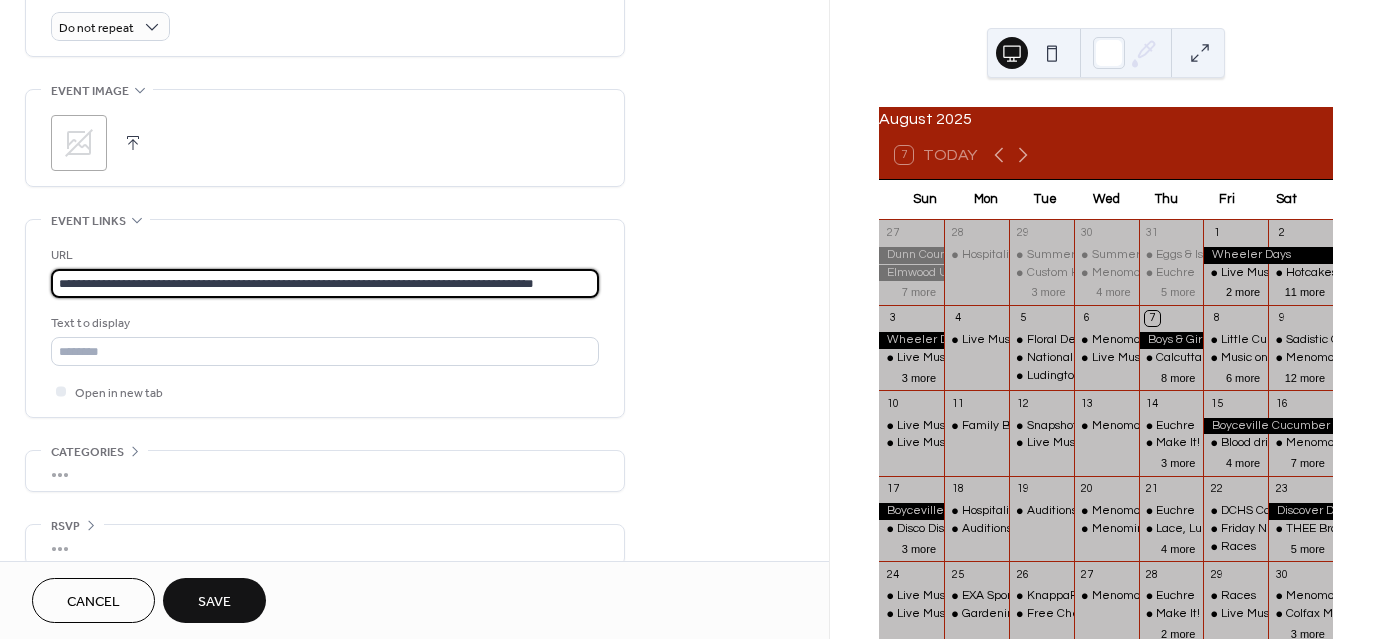 scroll, scrollTop: 0, scrollLeft: 36, axis: horizontal 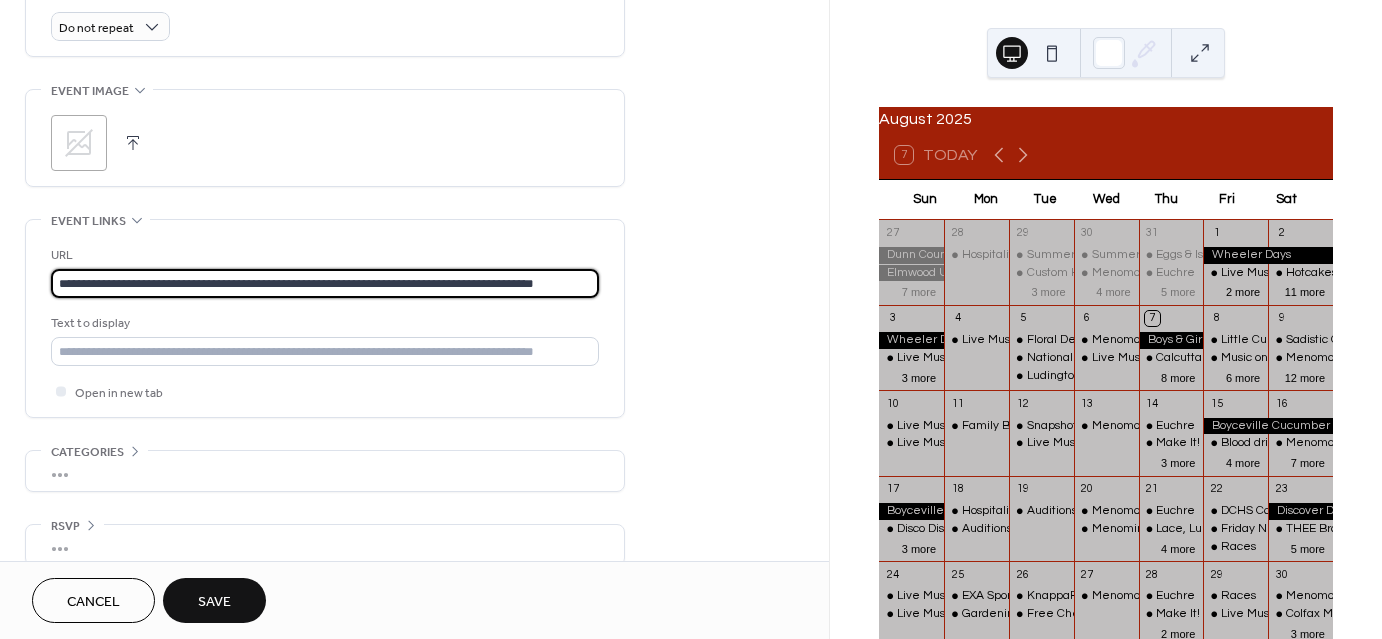 type on "**********" 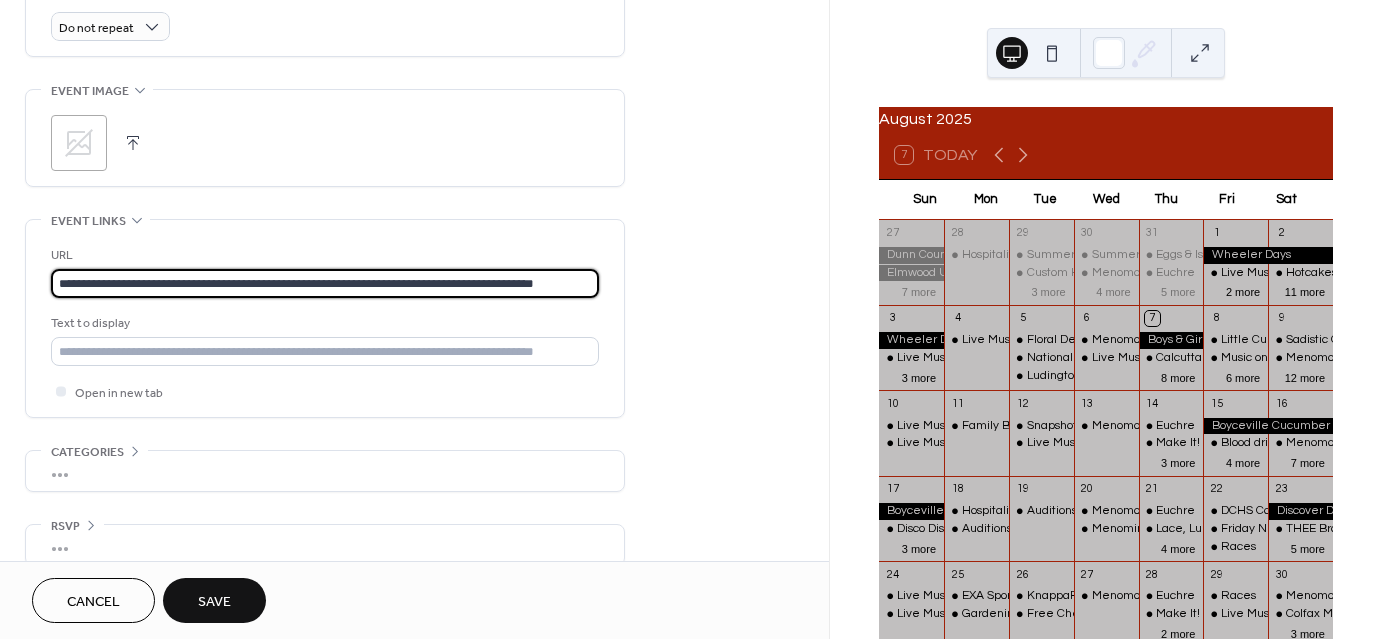 scroll, scrollTop: 0, scrollLeft: 0, axis: both 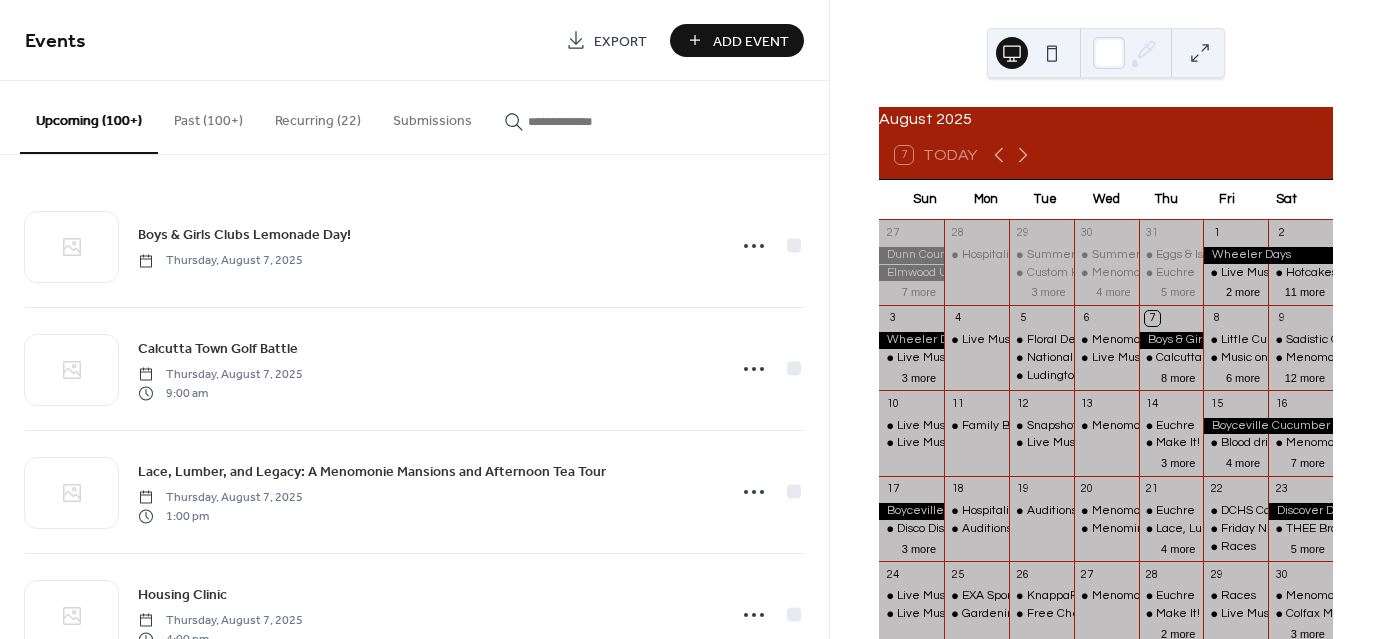 click 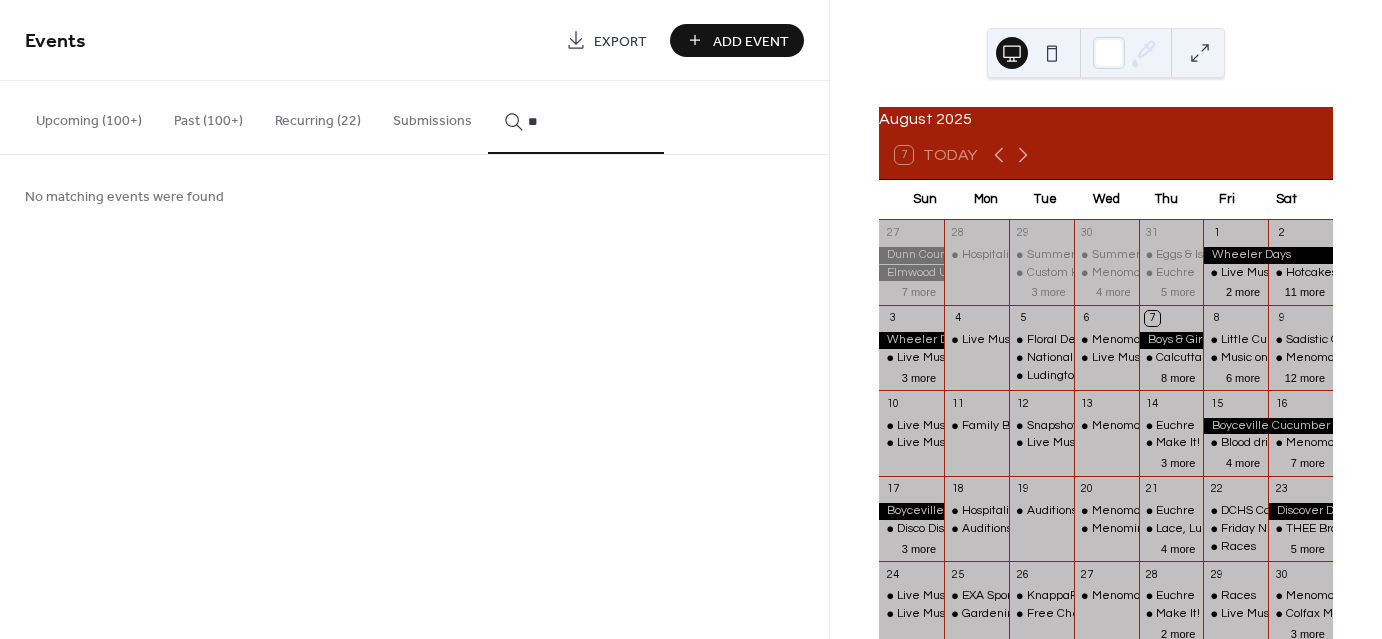 type on "*" 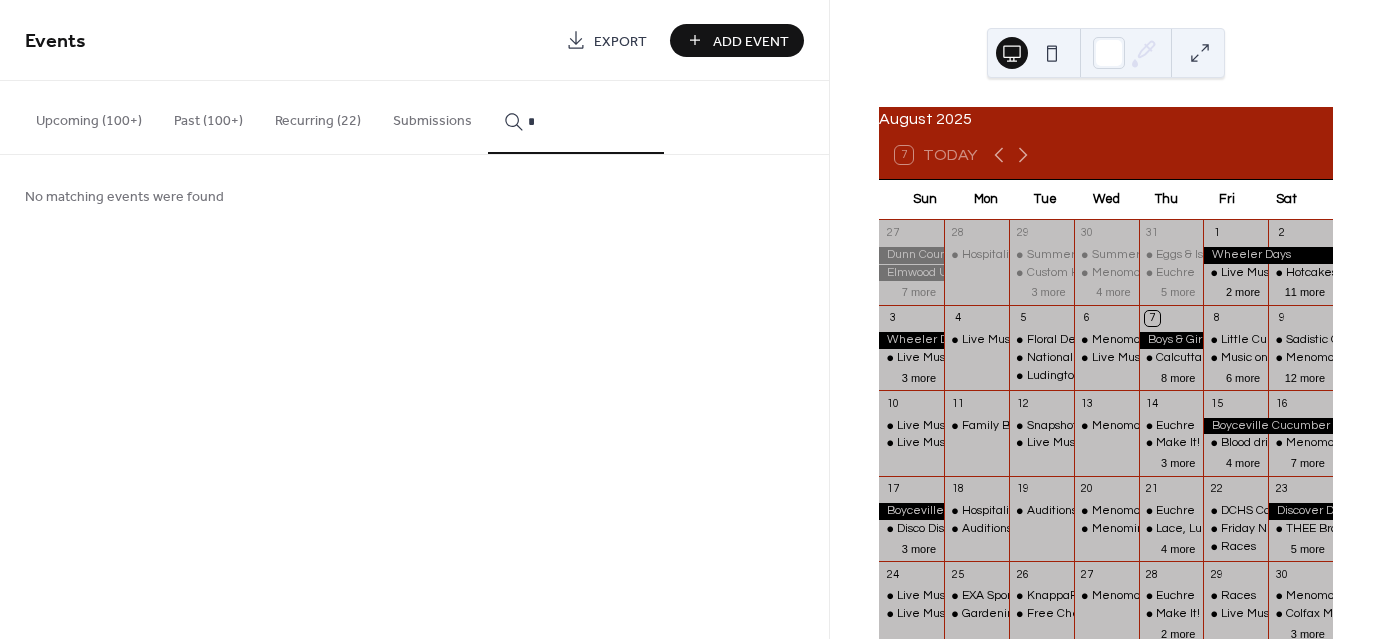 type 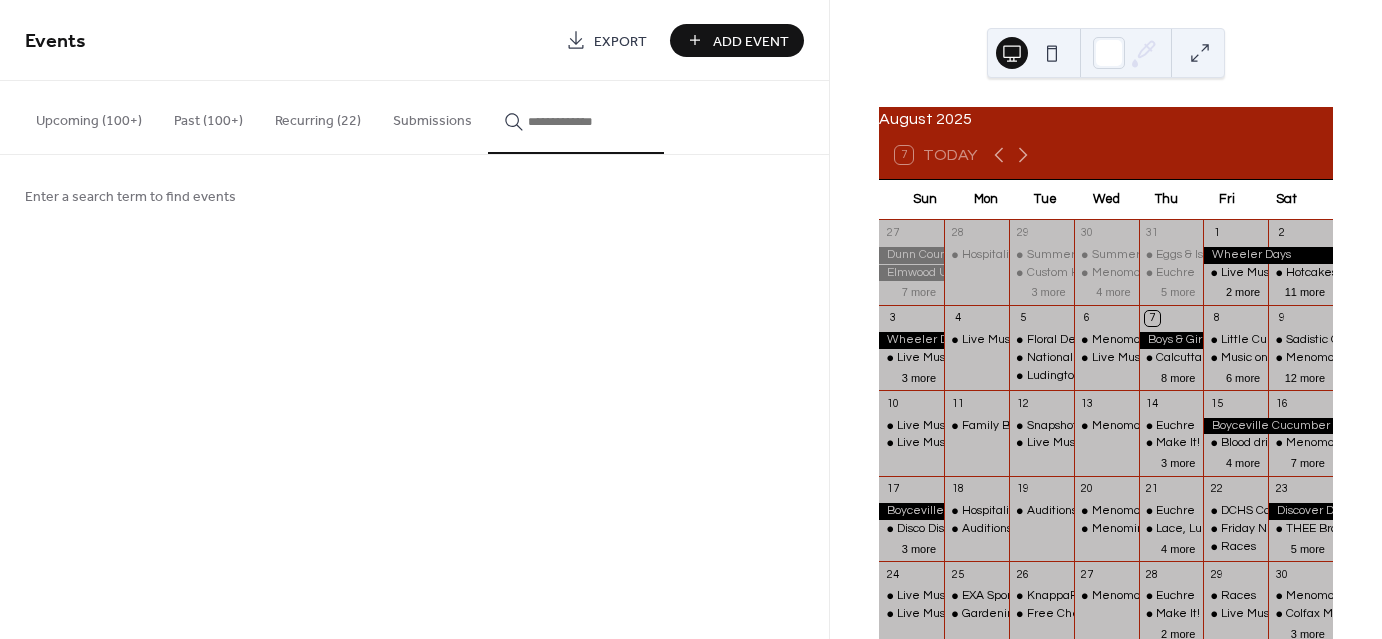 click on "Upcoming (100+)" at bounding box center (89, 116) 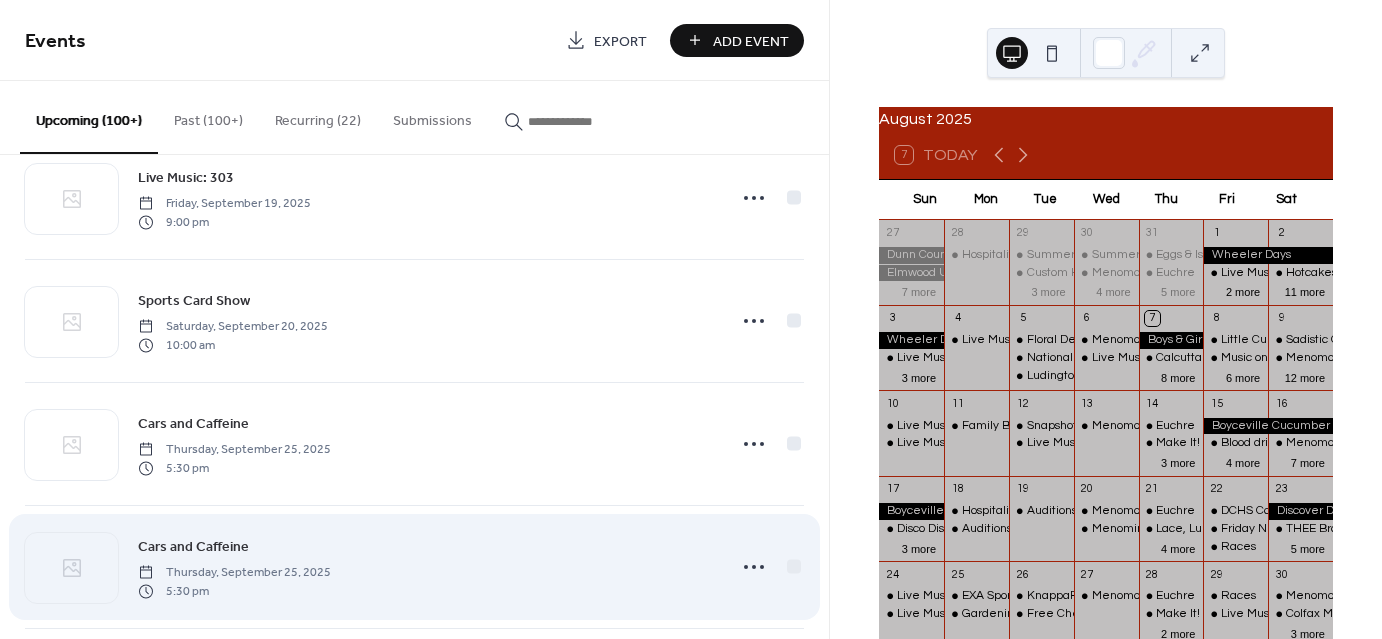 scroll, scrollTop: 11326, scrollLeft: 0, axis: vertical 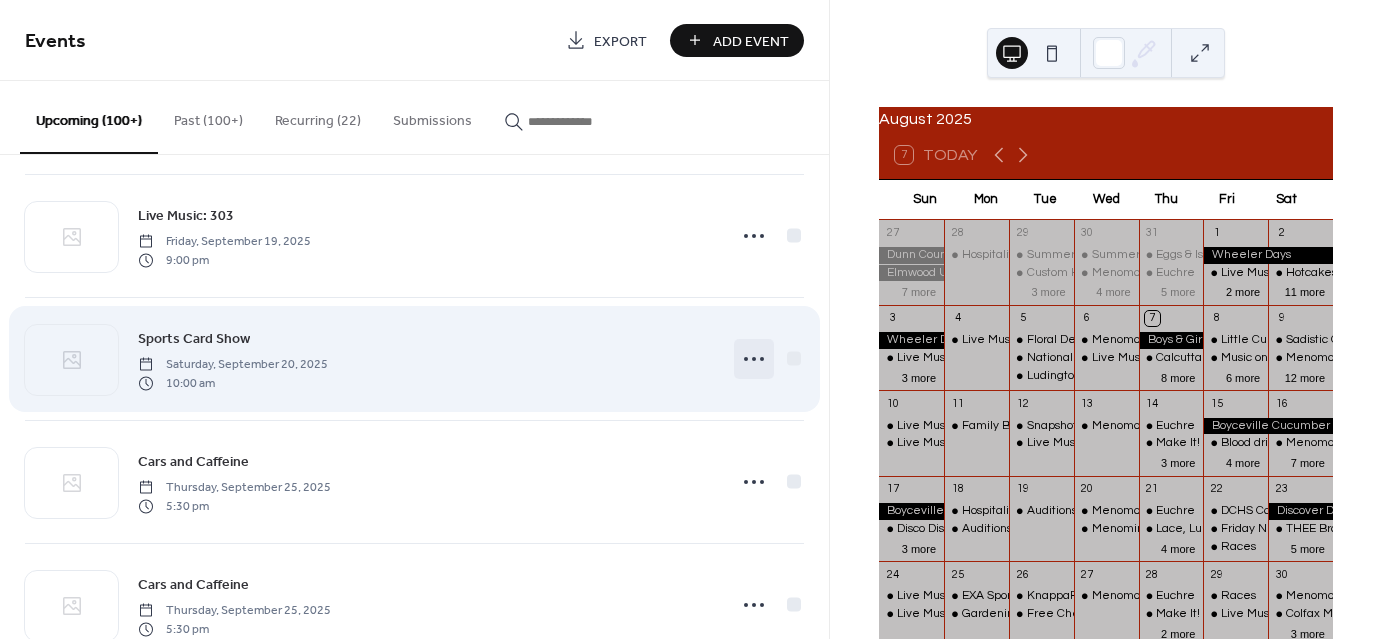 click 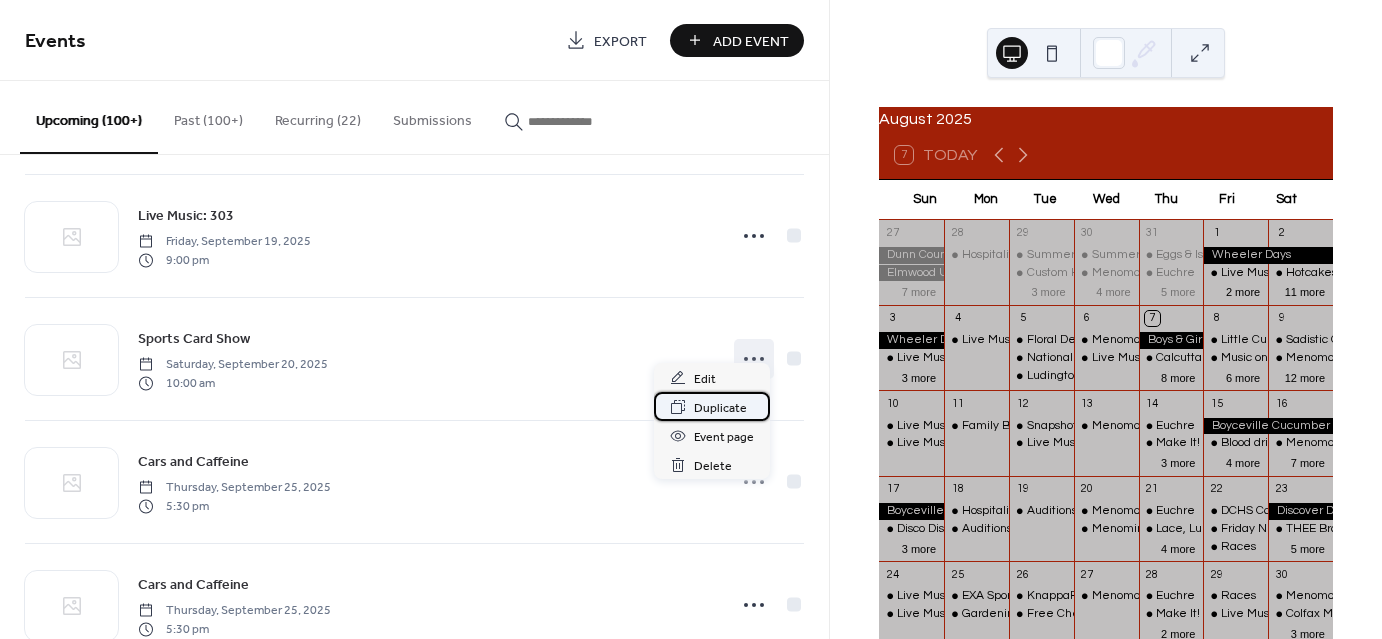 click on "Duplicate" at bounding box center [720, 408] 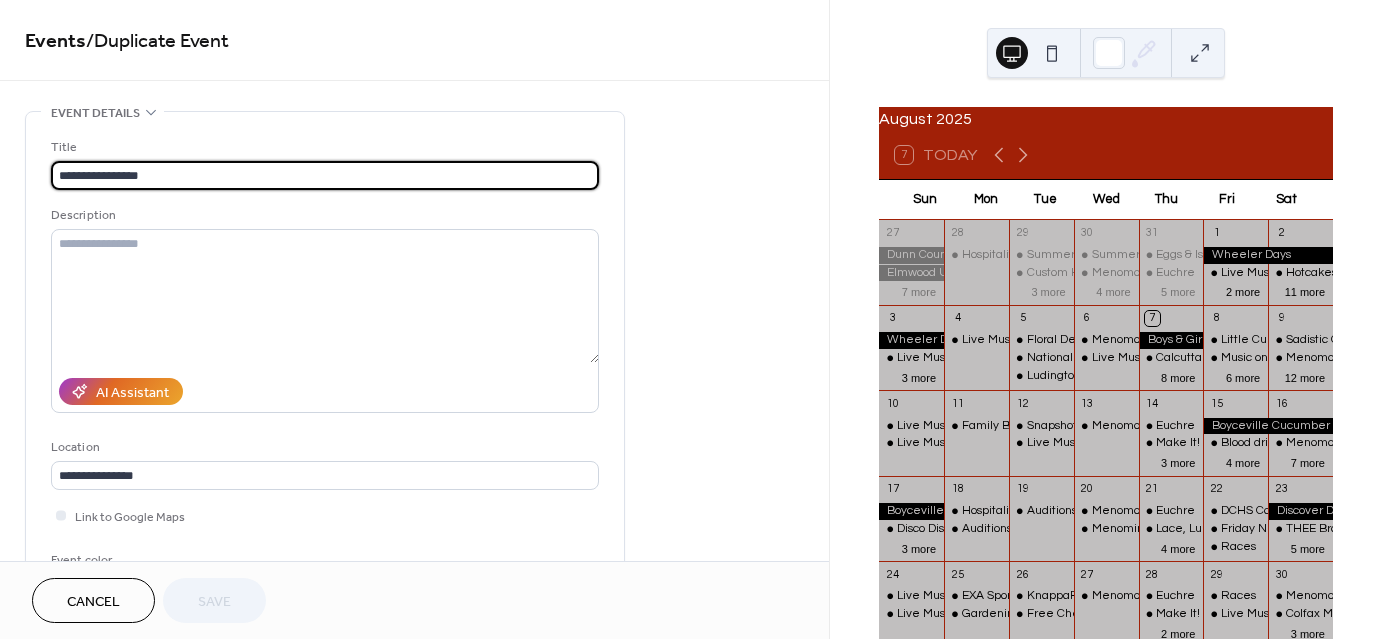 scroll, scrollTop: 400, scrollLeft: 0, axis: vertical 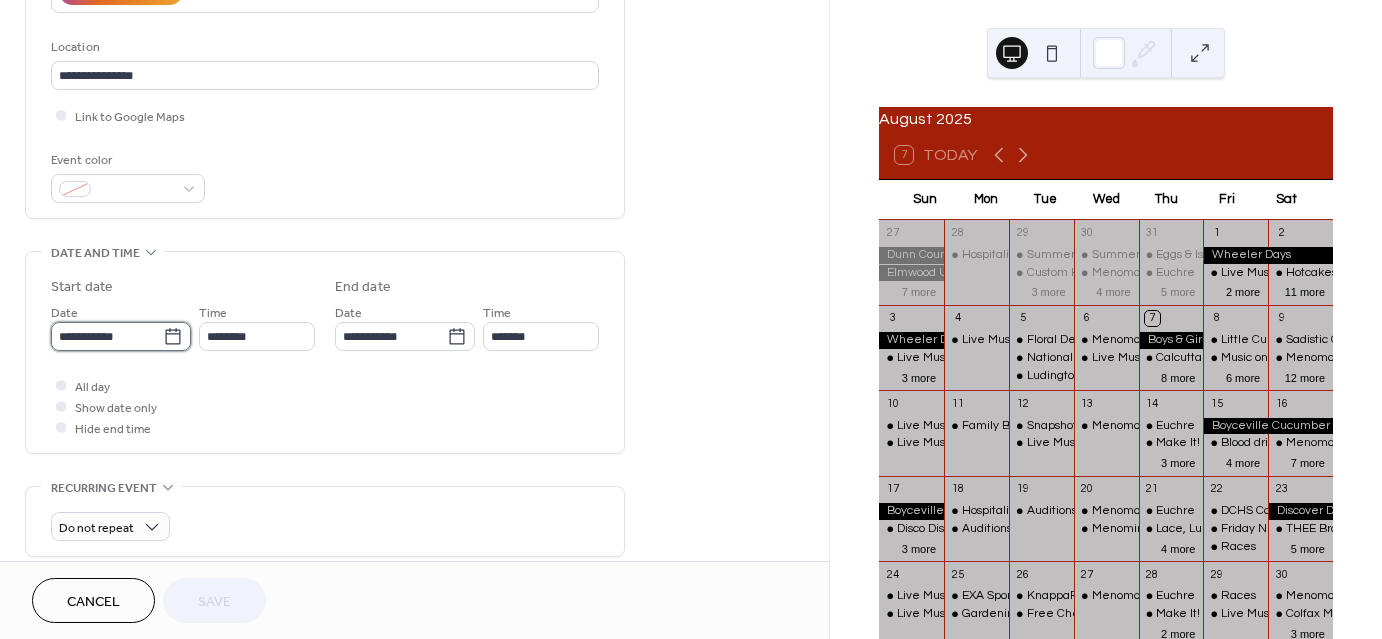 click on "**********" at bounding box center [107, 336] 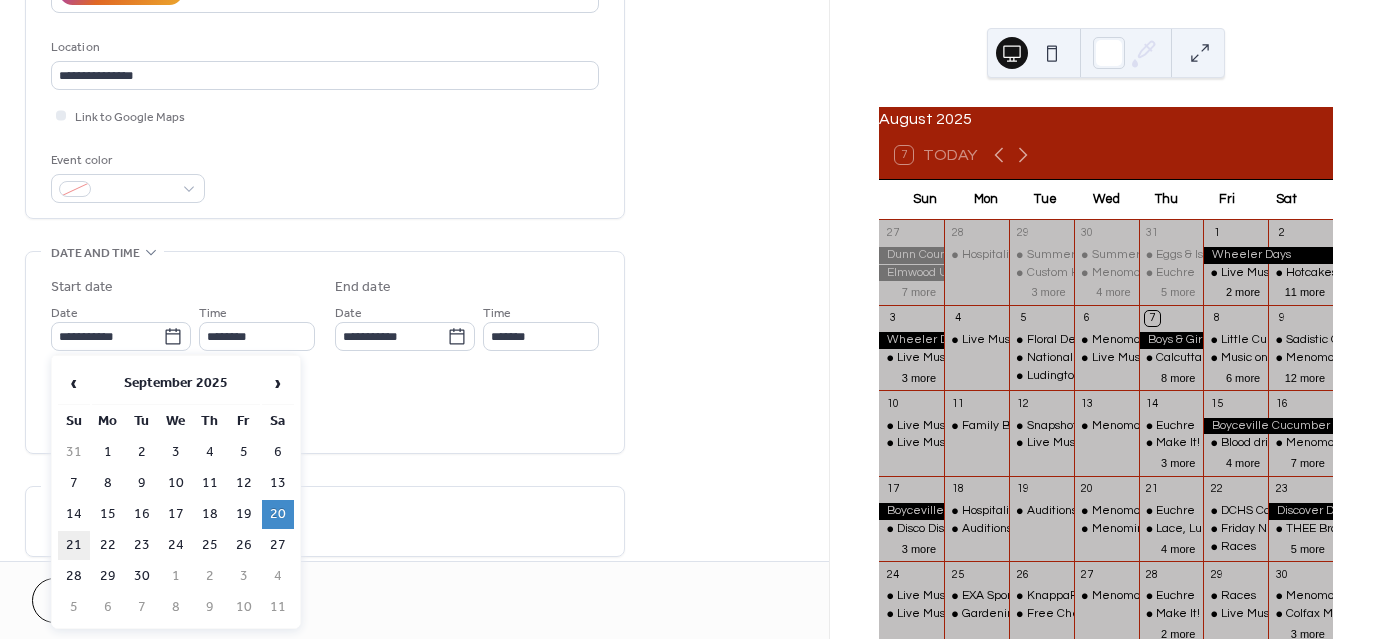 click on "21" at bounding box center (74, 545) 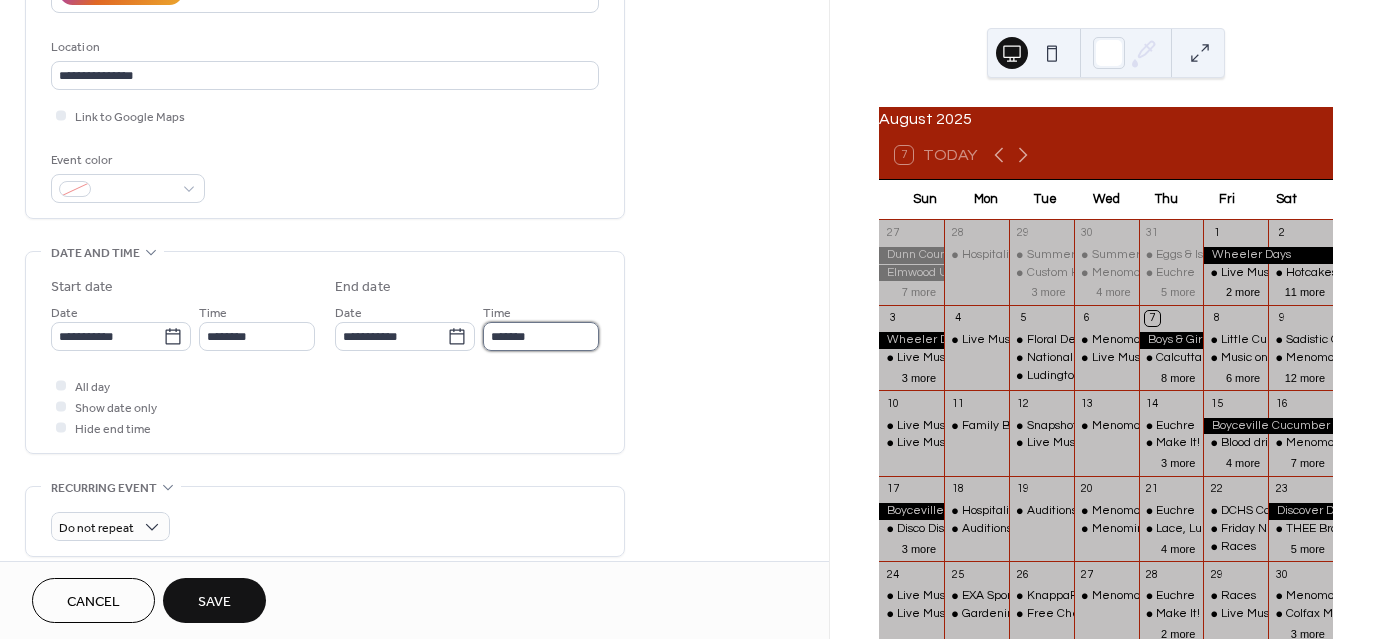 click on "*******" at bounding box center (541, 336) 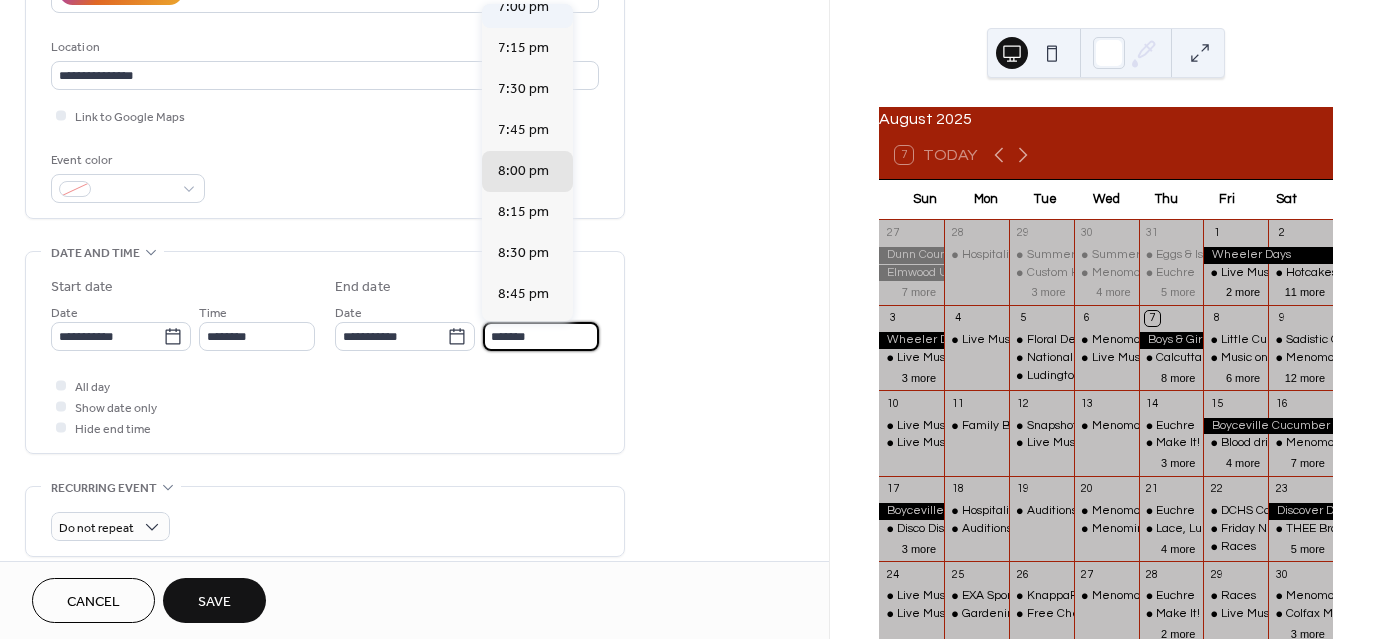 scroll, scrollTop: 1199, scrollLeft: 0, axis: vertical 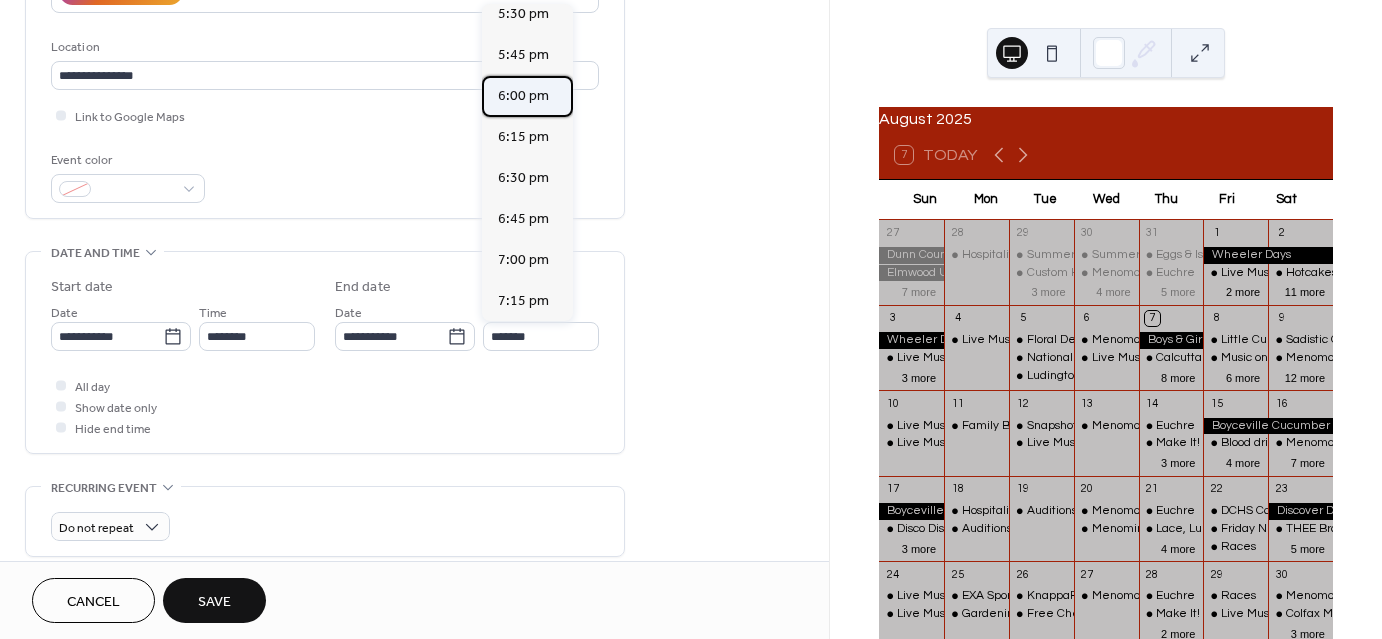 click on "6:00 pm" at bounding box center (523, 96) 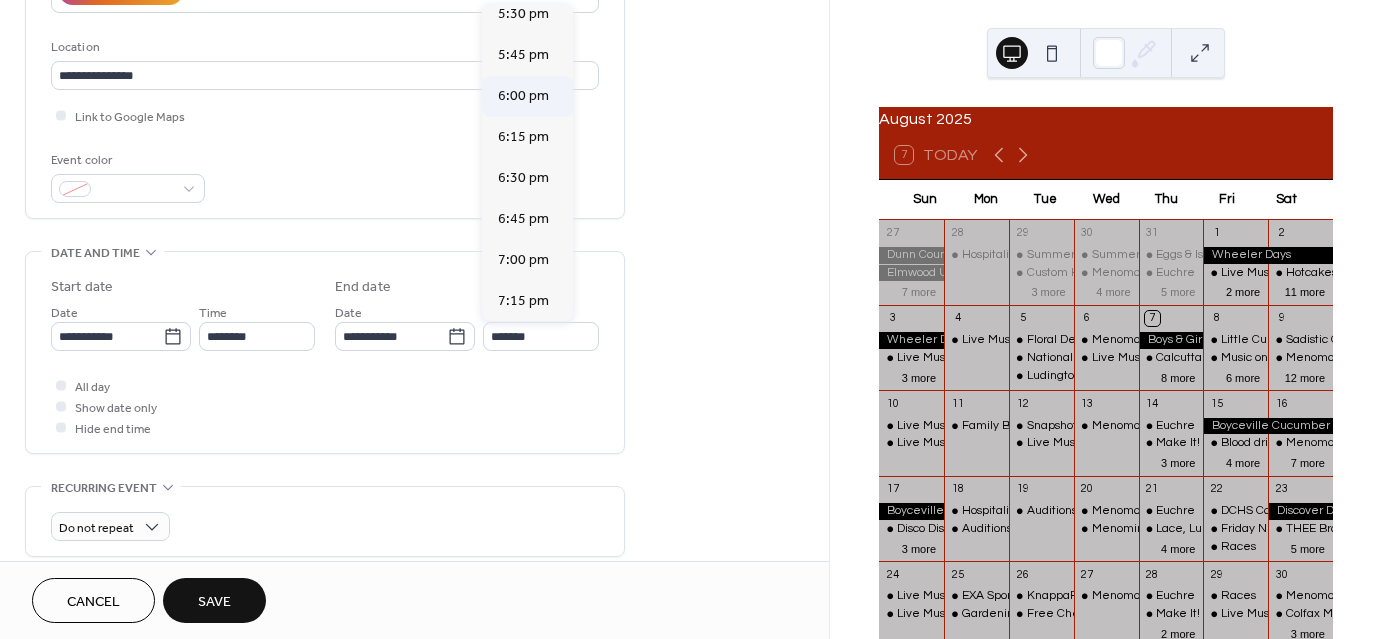 type on "*******" 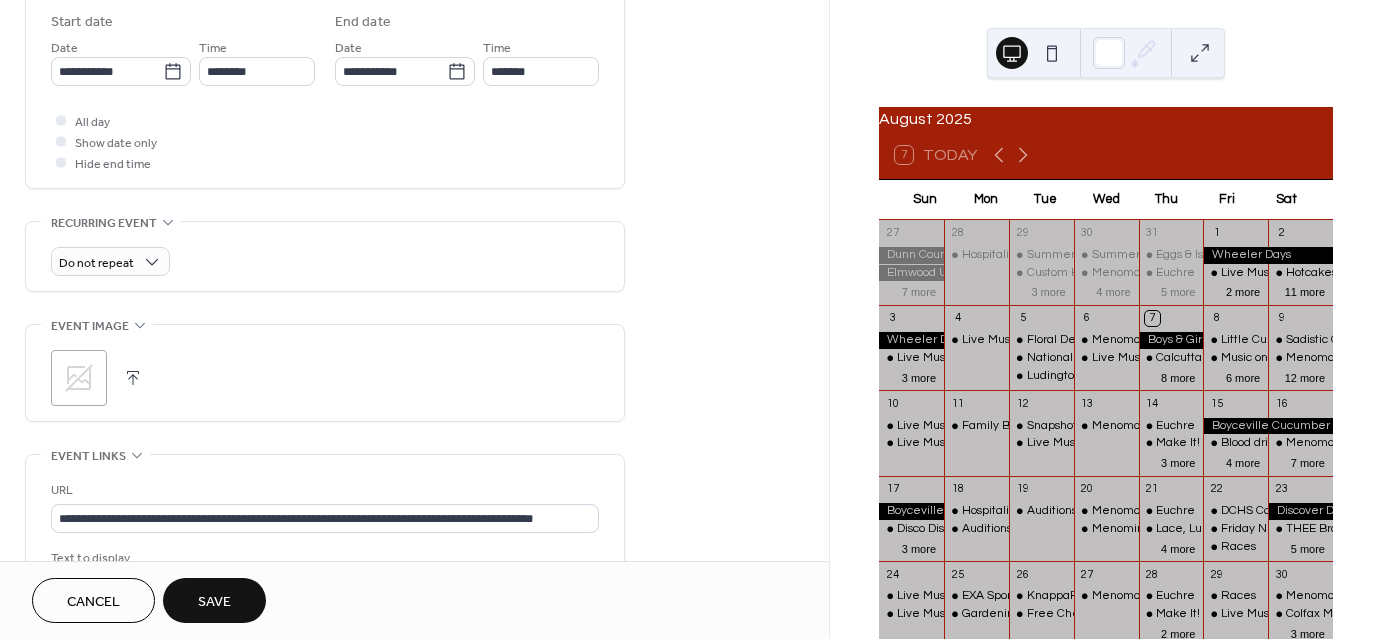 scroll, scrollTop: 700, scrollLeft: 0, axis: vertical 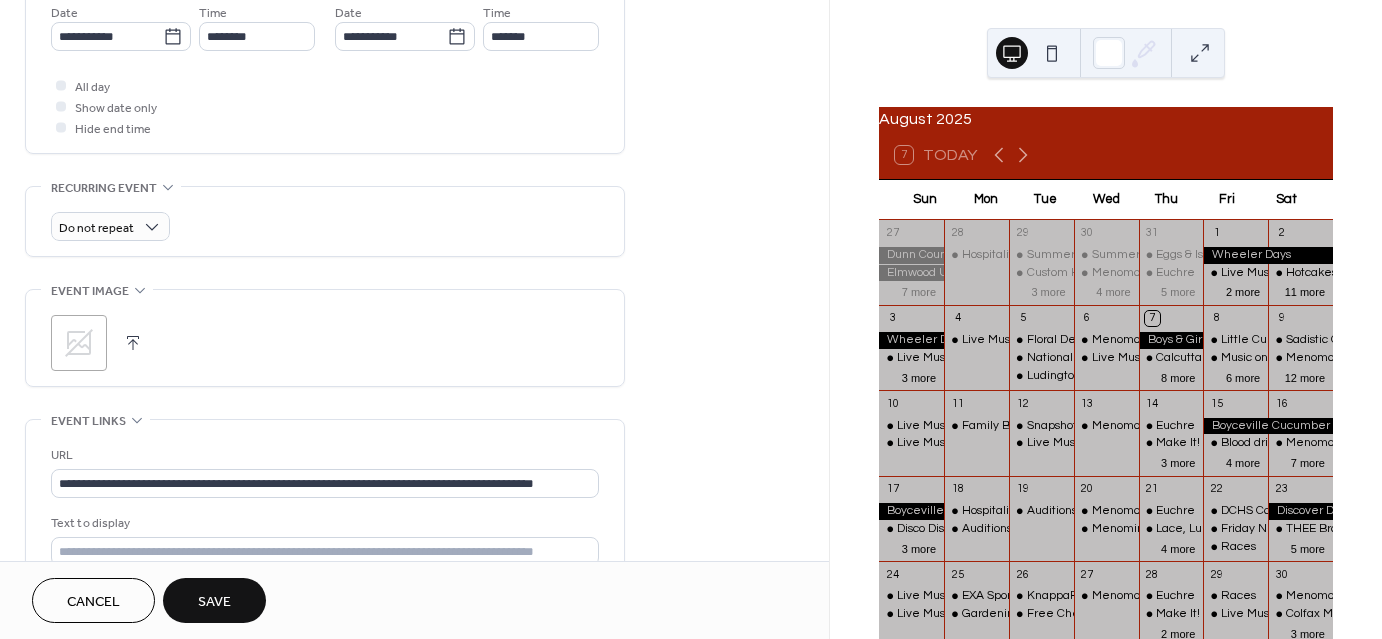 click on "Save" at bounding box center (214, 600) 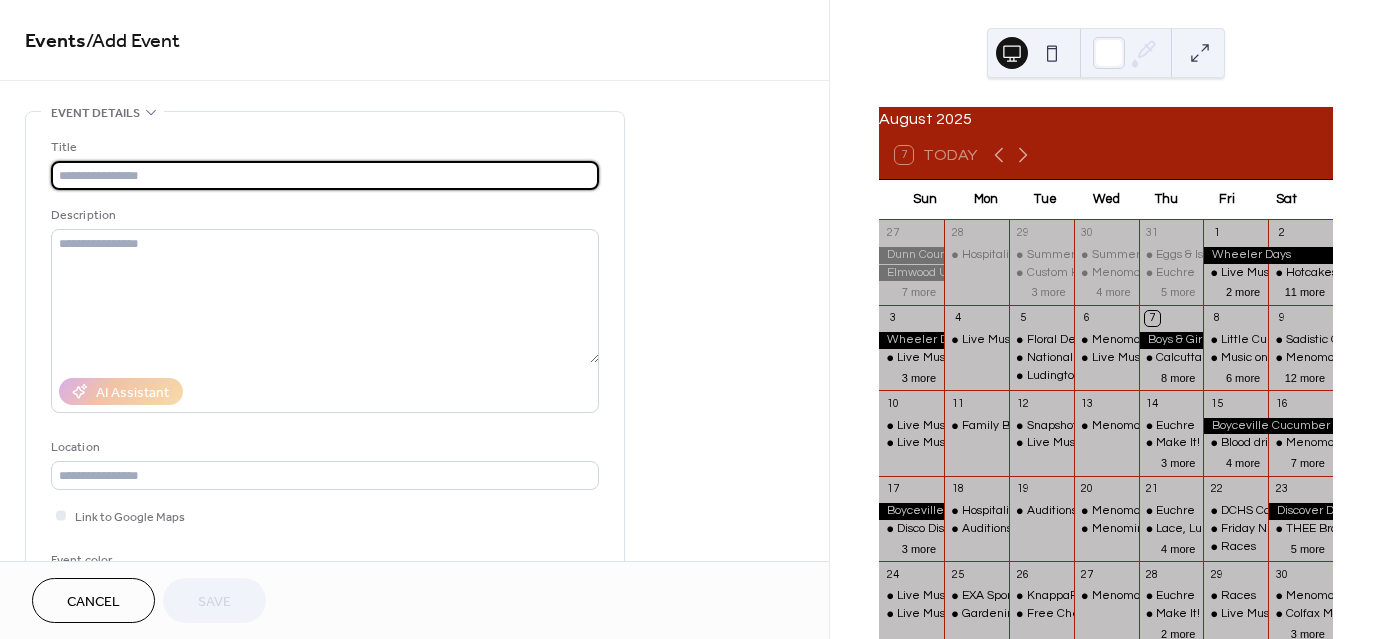 scroll, scrollTop: 0, scrollLeft: 0, axis: both 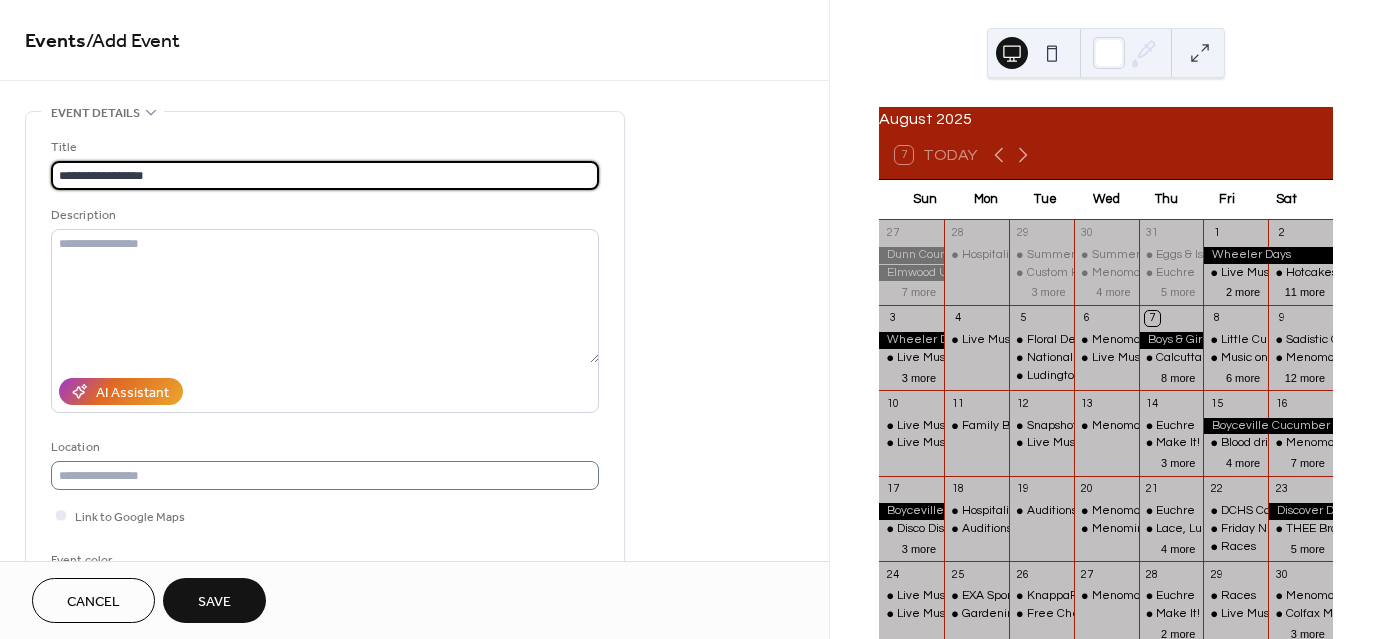 type on "**********" 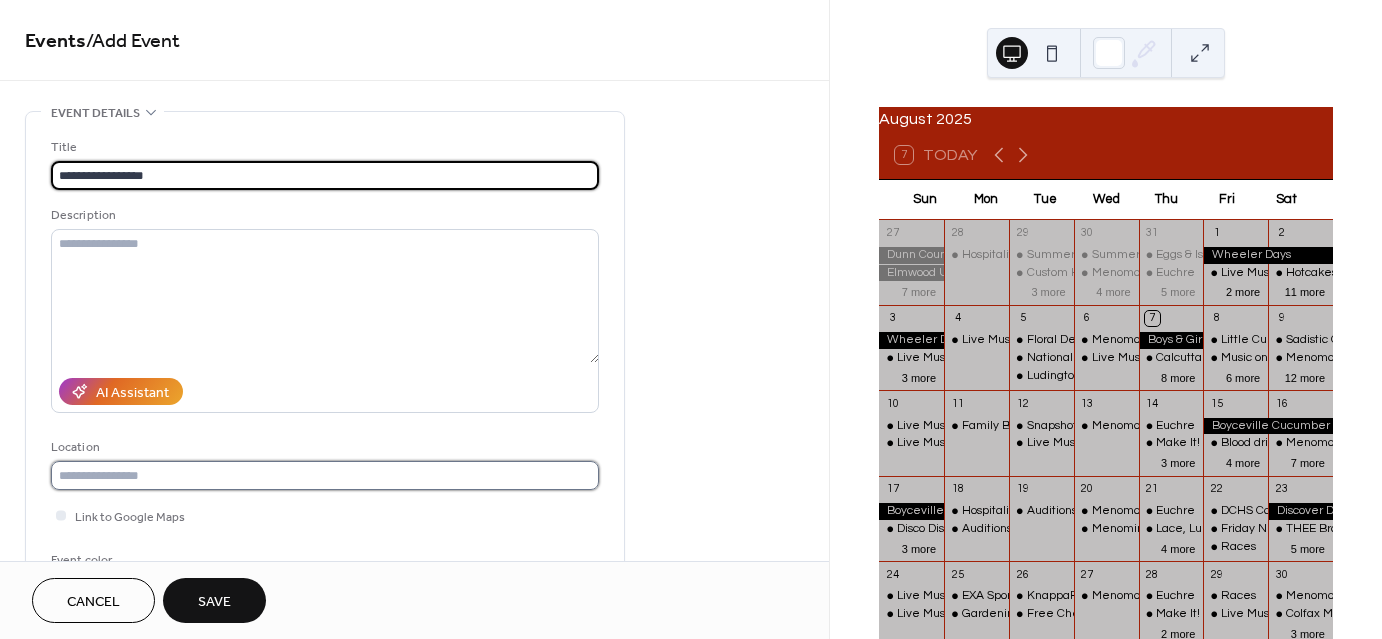 click at bounding box center [325, 475] 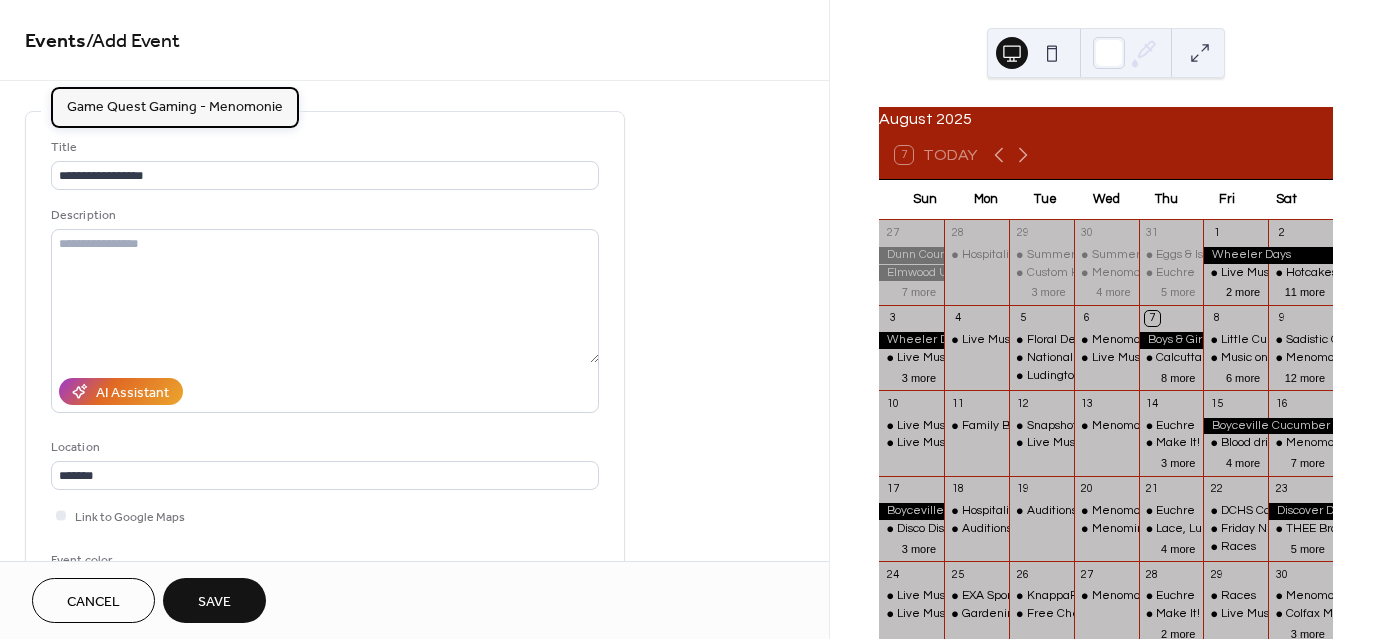 click on "Game Quest Gaming - Menomonie" at bounding box center (175, 106) 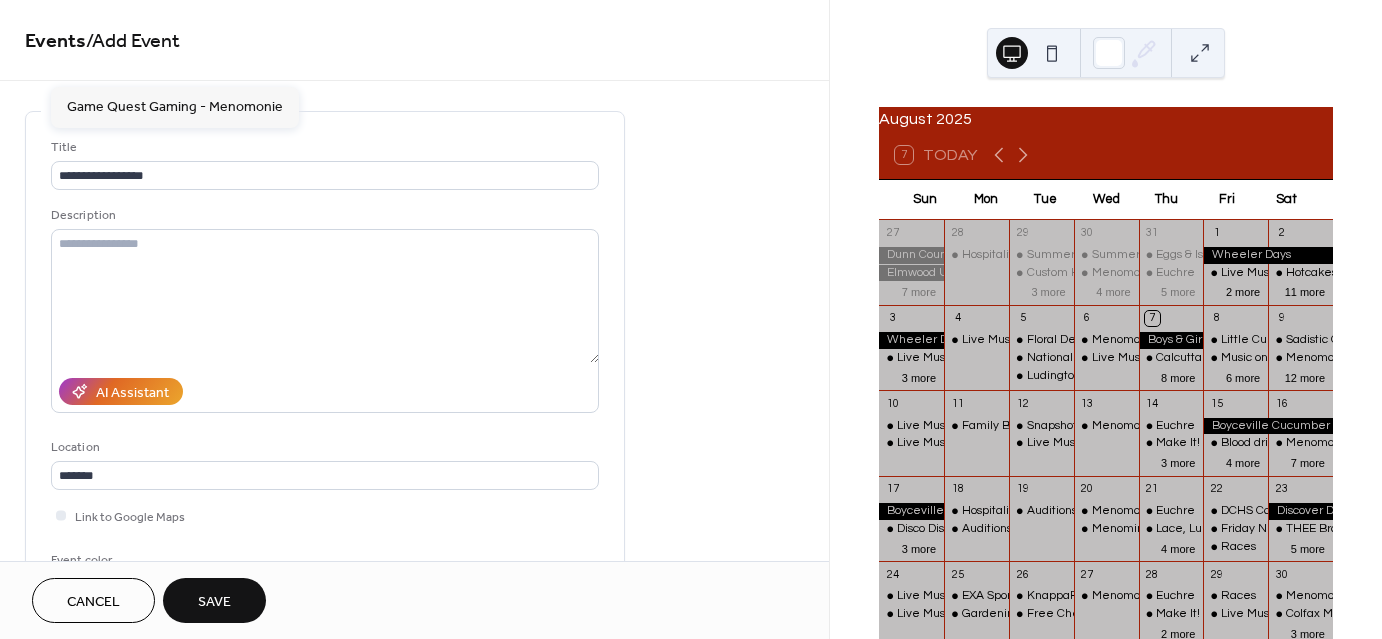 type on "**********" 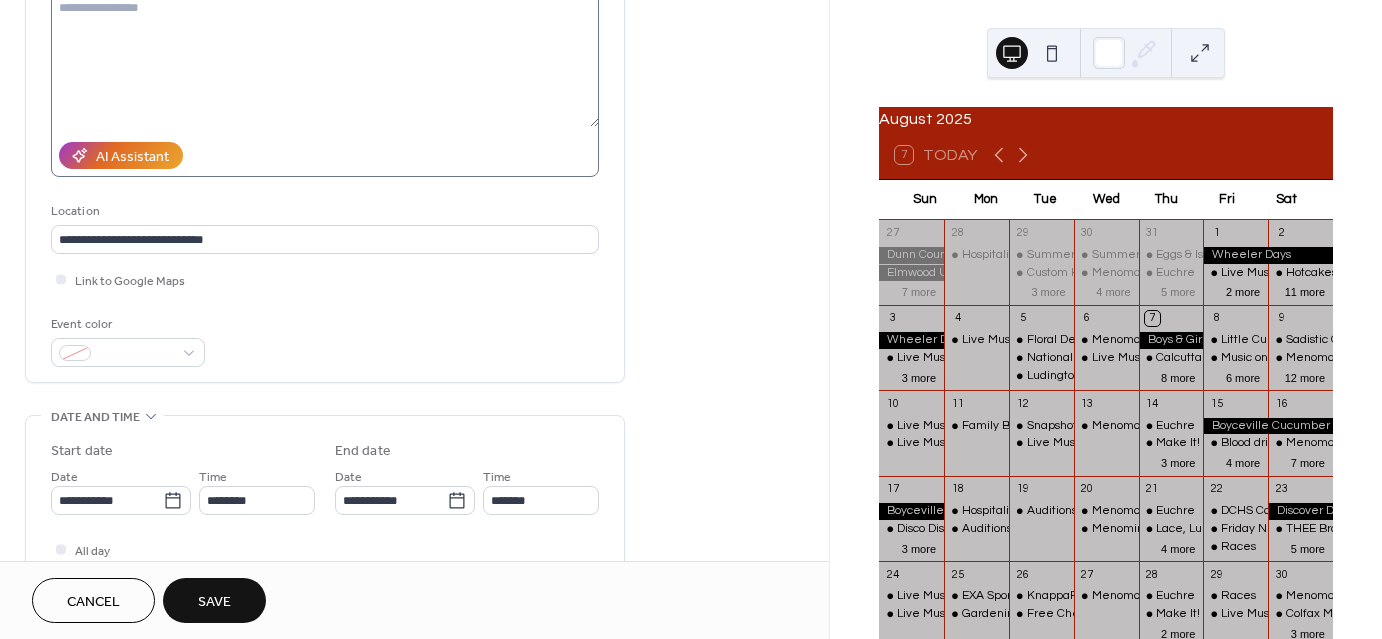 scroll, scrollTop: 300, scrollLeft: 0, axis: vertical 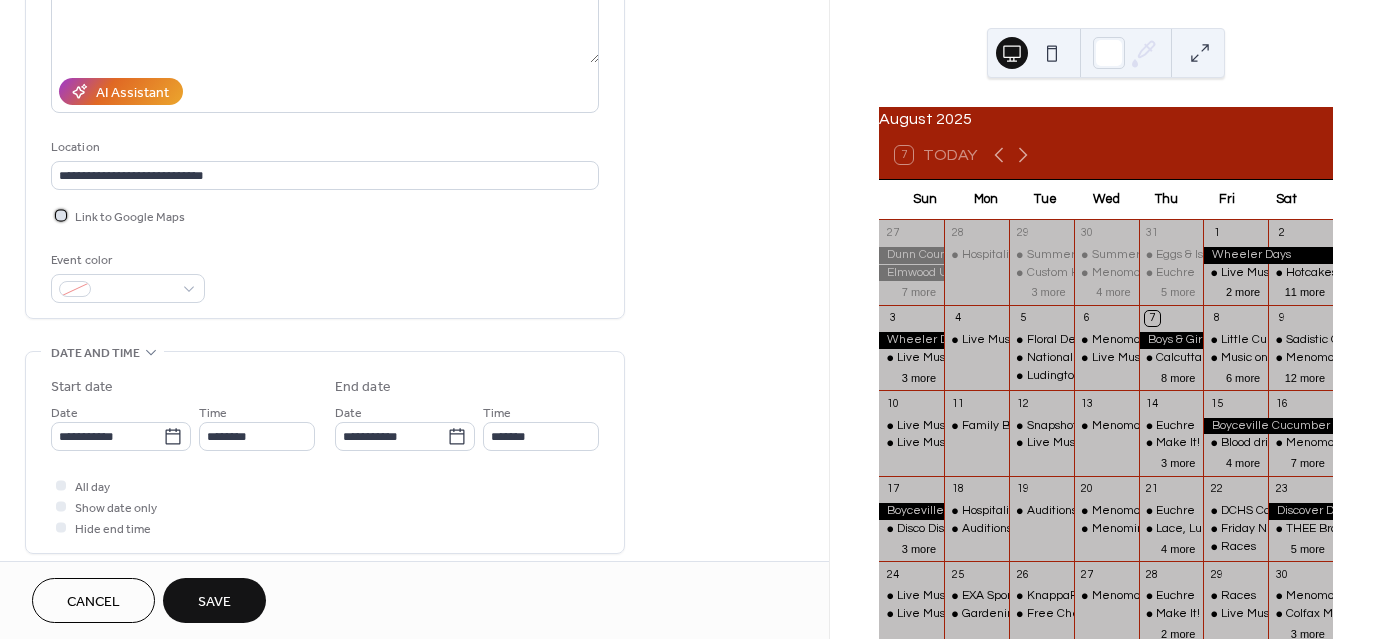 click at bounding box center (61, 215) 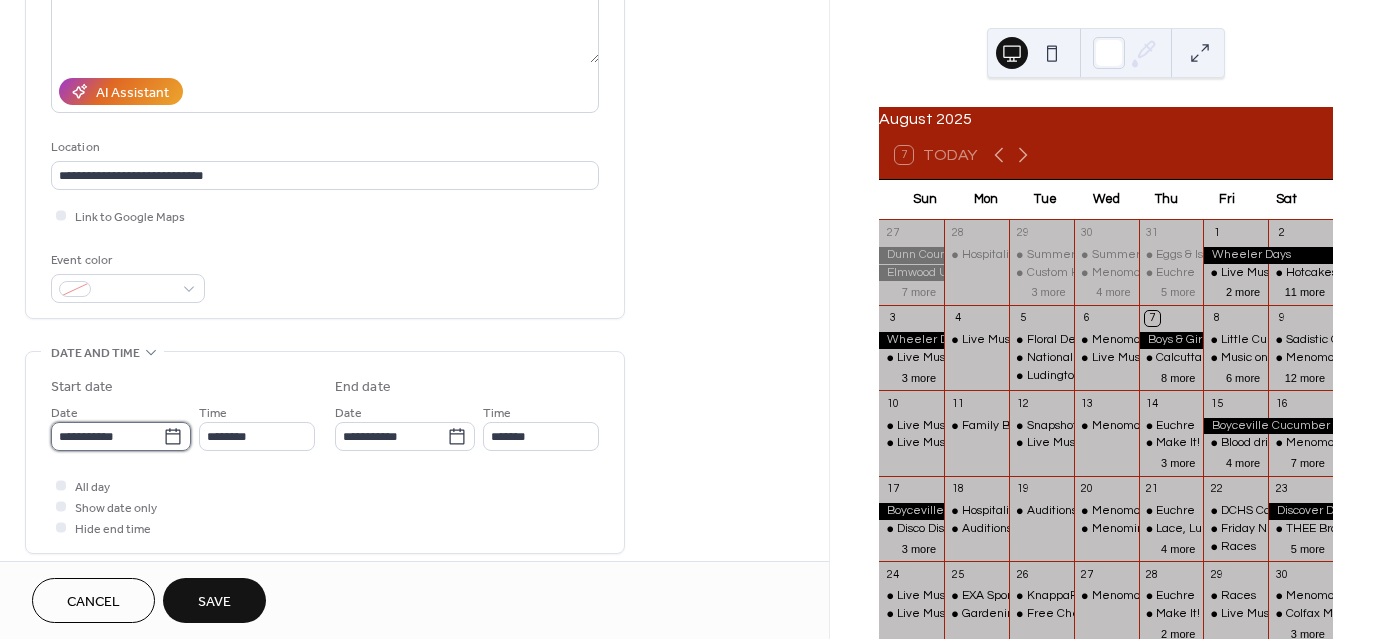 click on "**********" at bounding box center (107, 436) 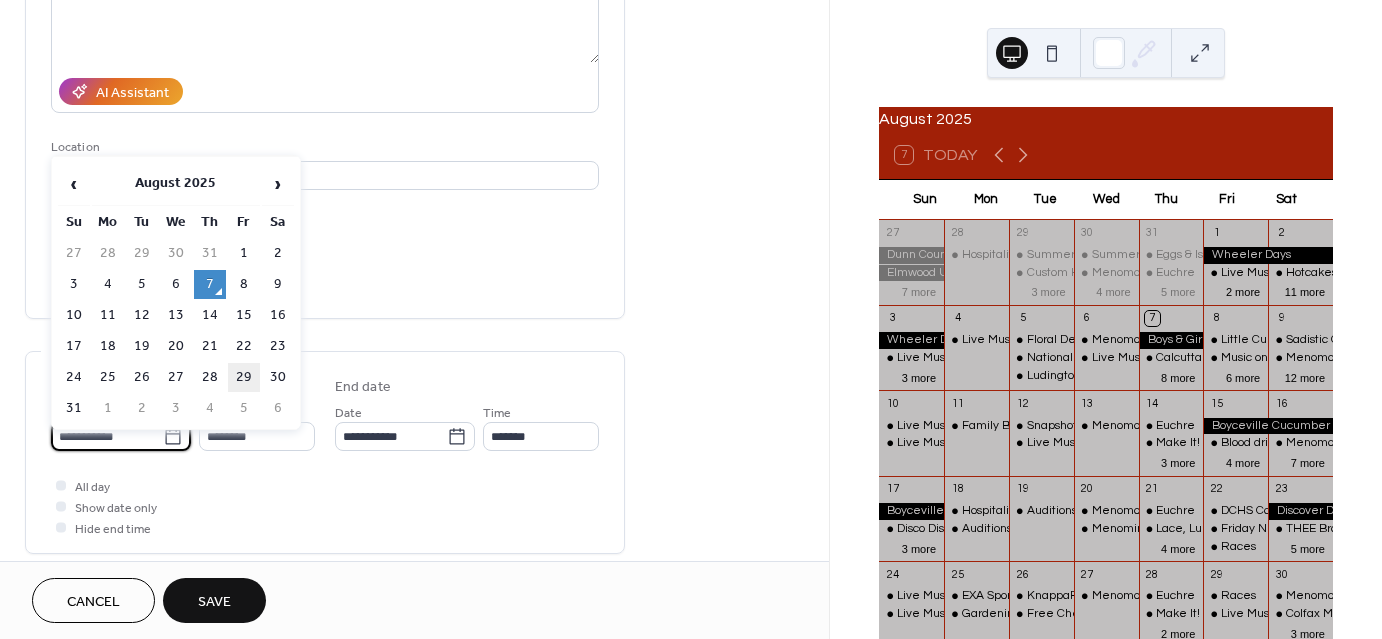 click on "29" at bounding box center [244, 377] 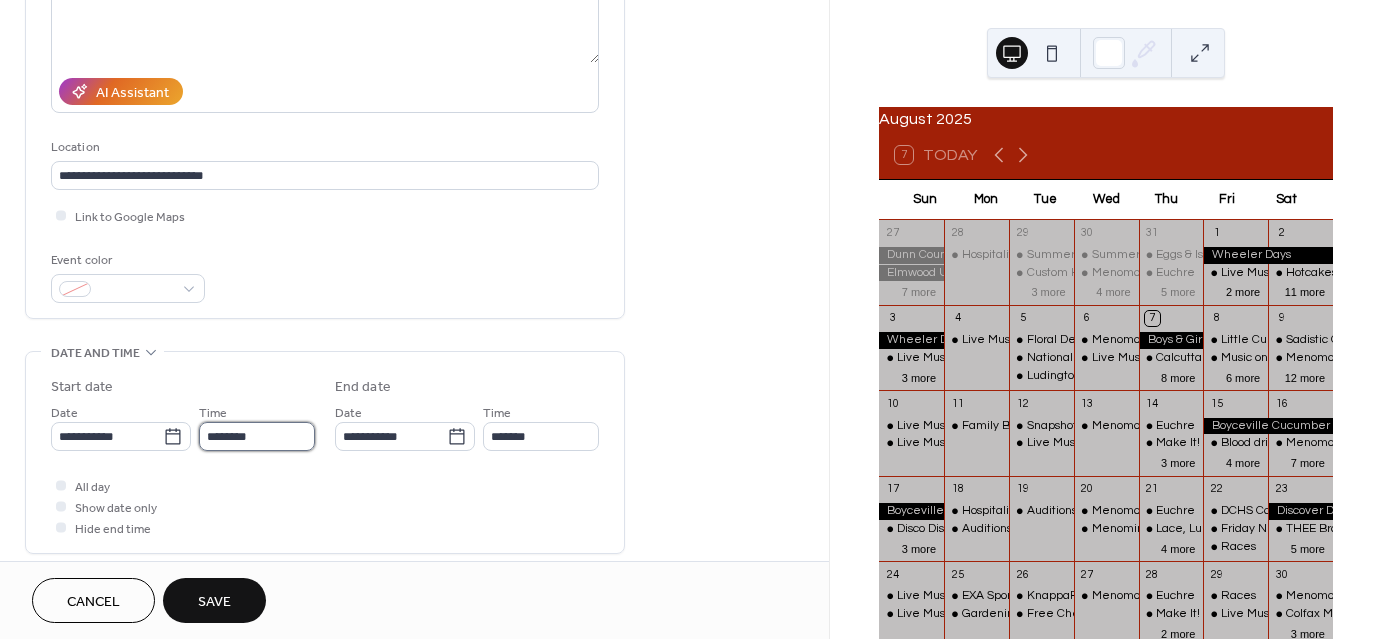 click on "********" at bounding box center (257, 436) 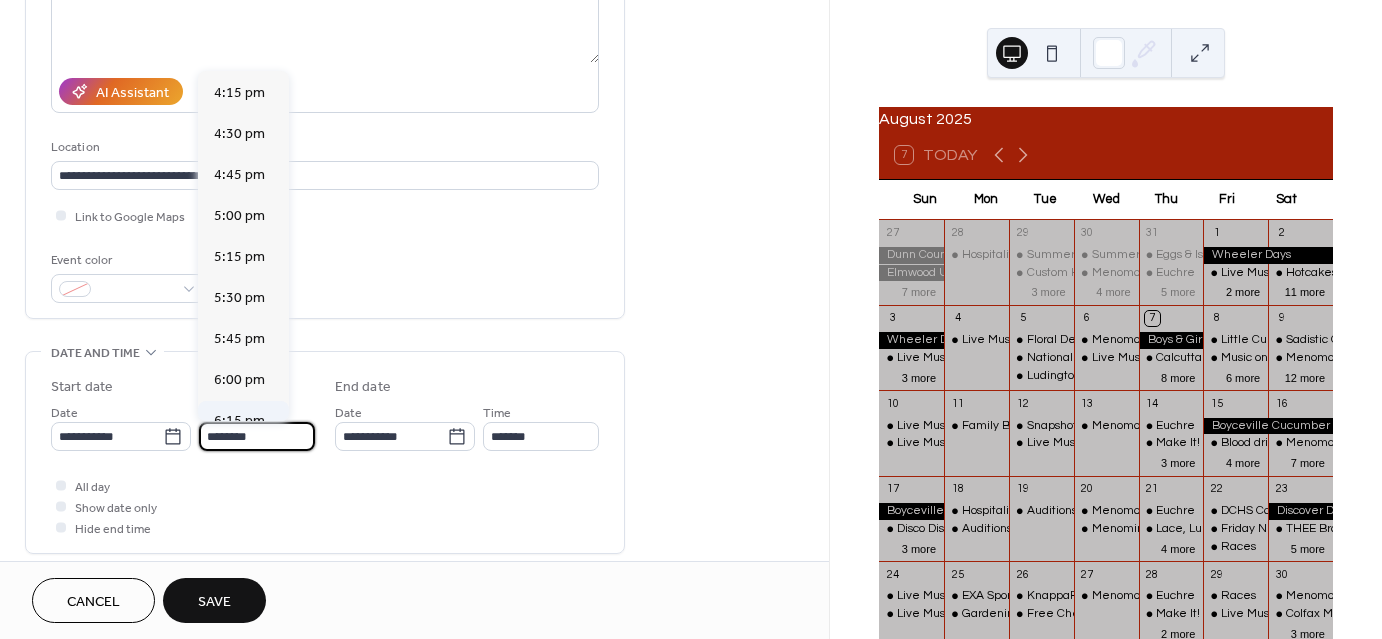 scroll, scrollTop: 2768, scrollLeft: 0, axis: vertical 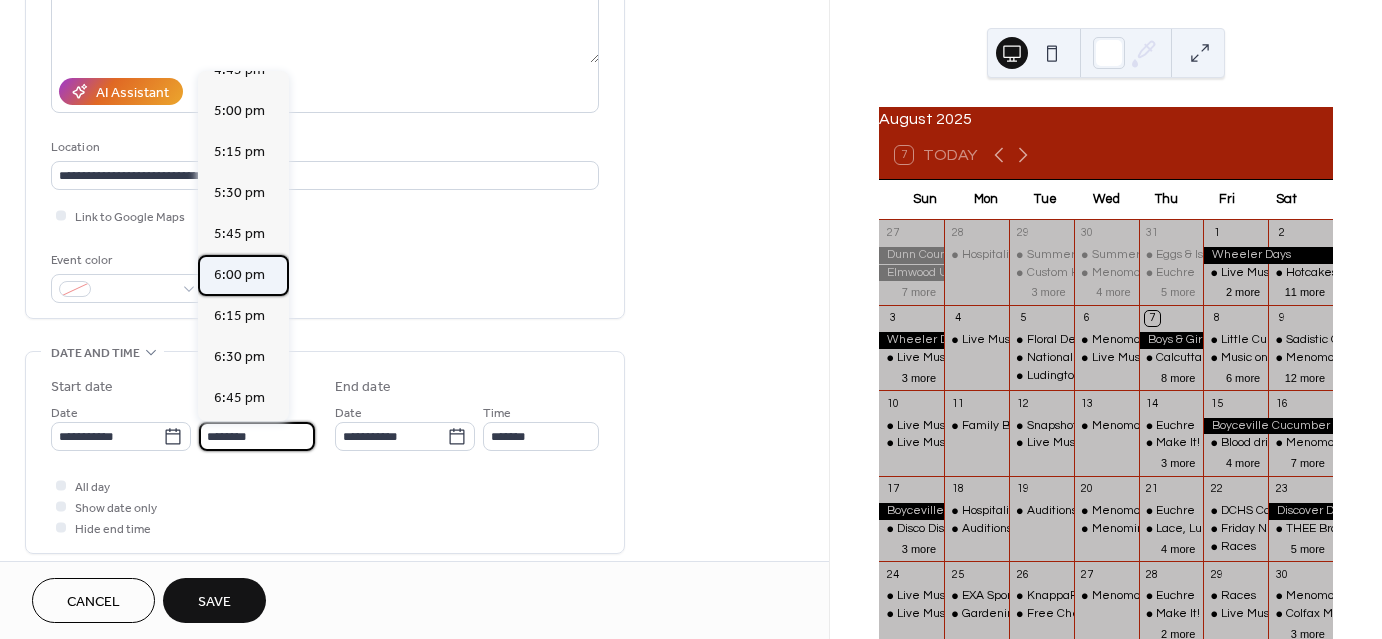 click on "6:00 pm" at bounding box center [239, 275] 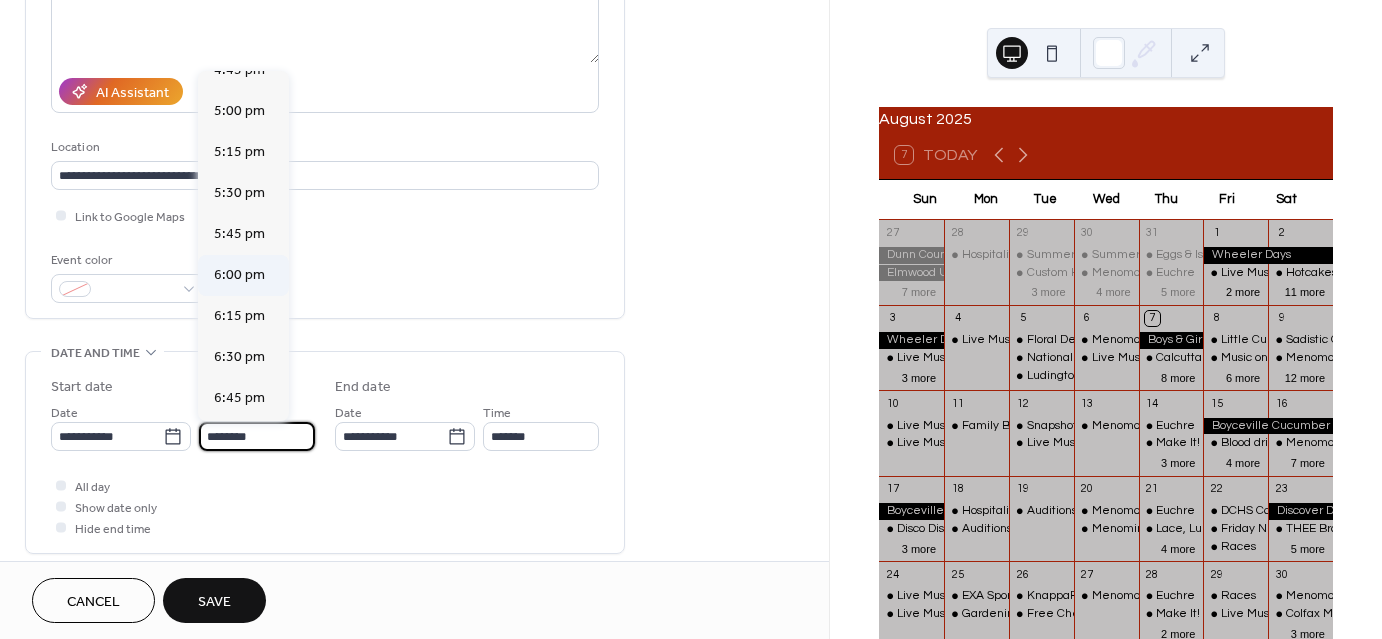 type on "*******" 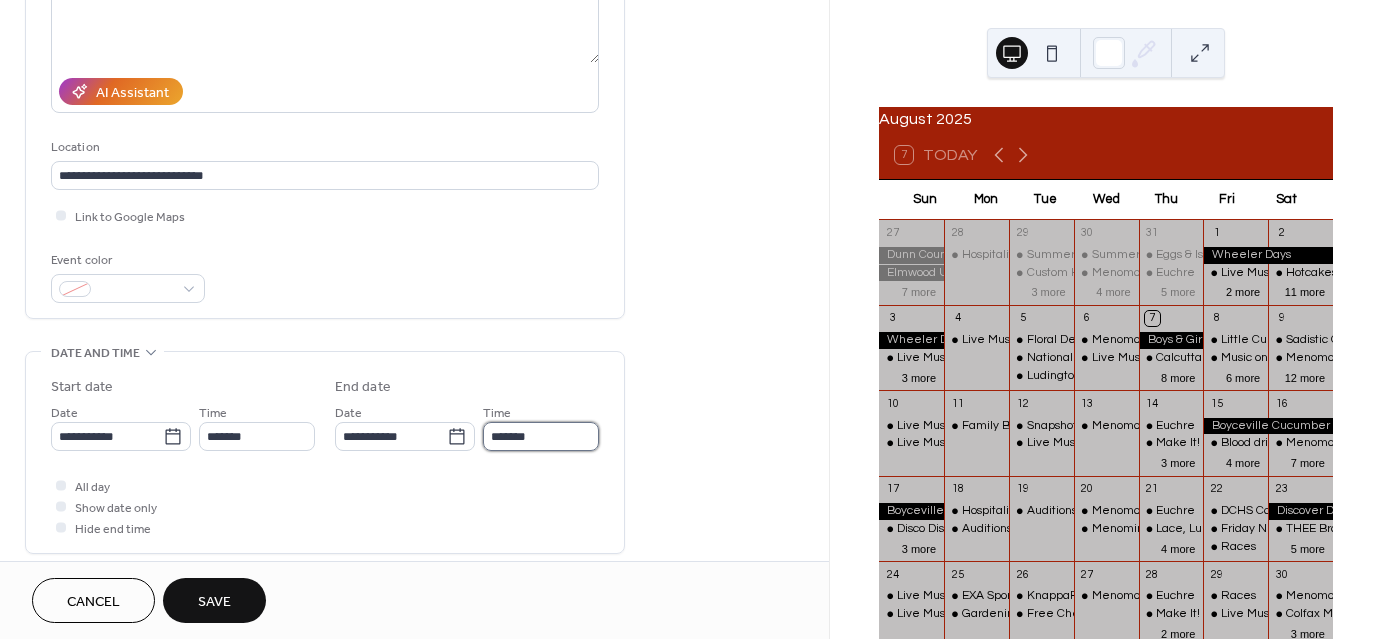 click on "*******" at bounding box center [541, 436] 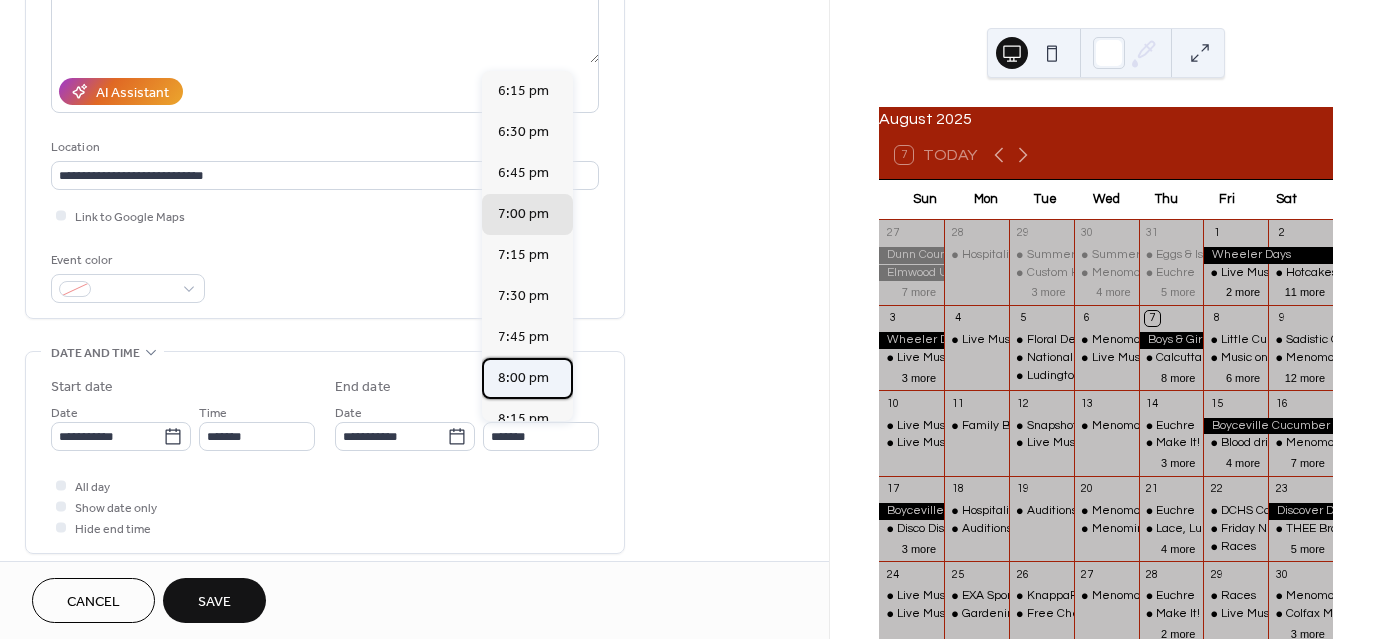 click on "8:00 pm" at bounding box center [523, 378] 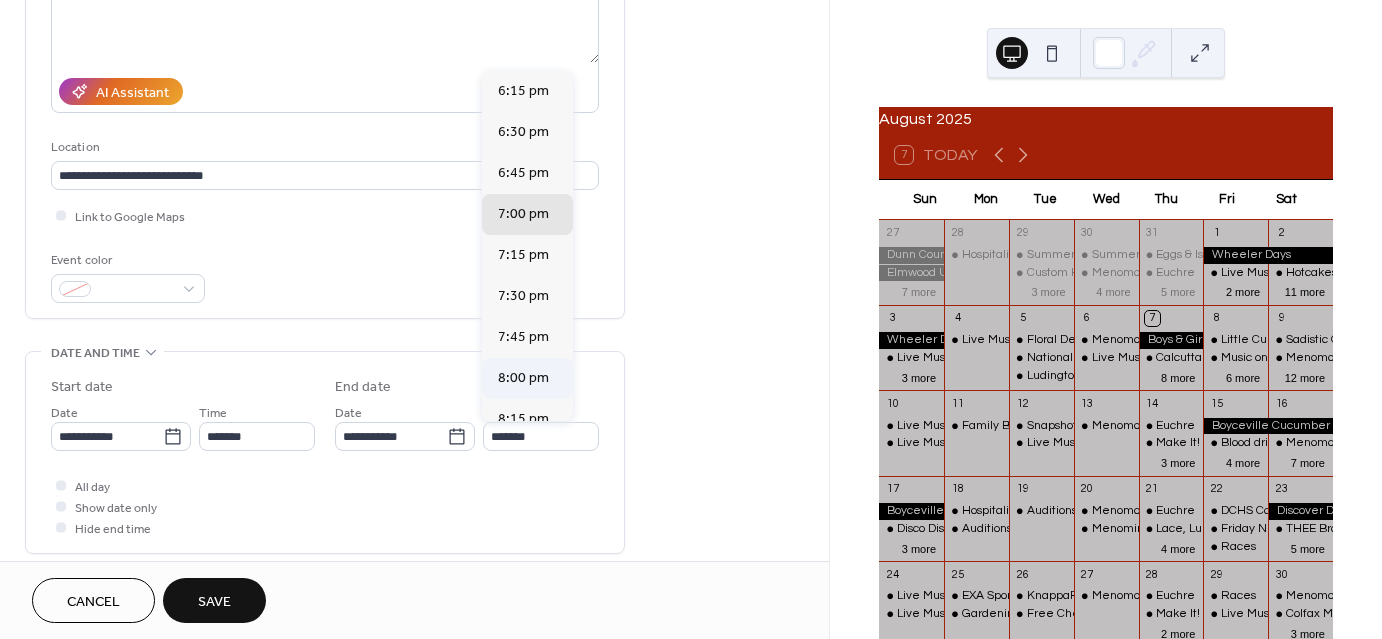 type on "*******" 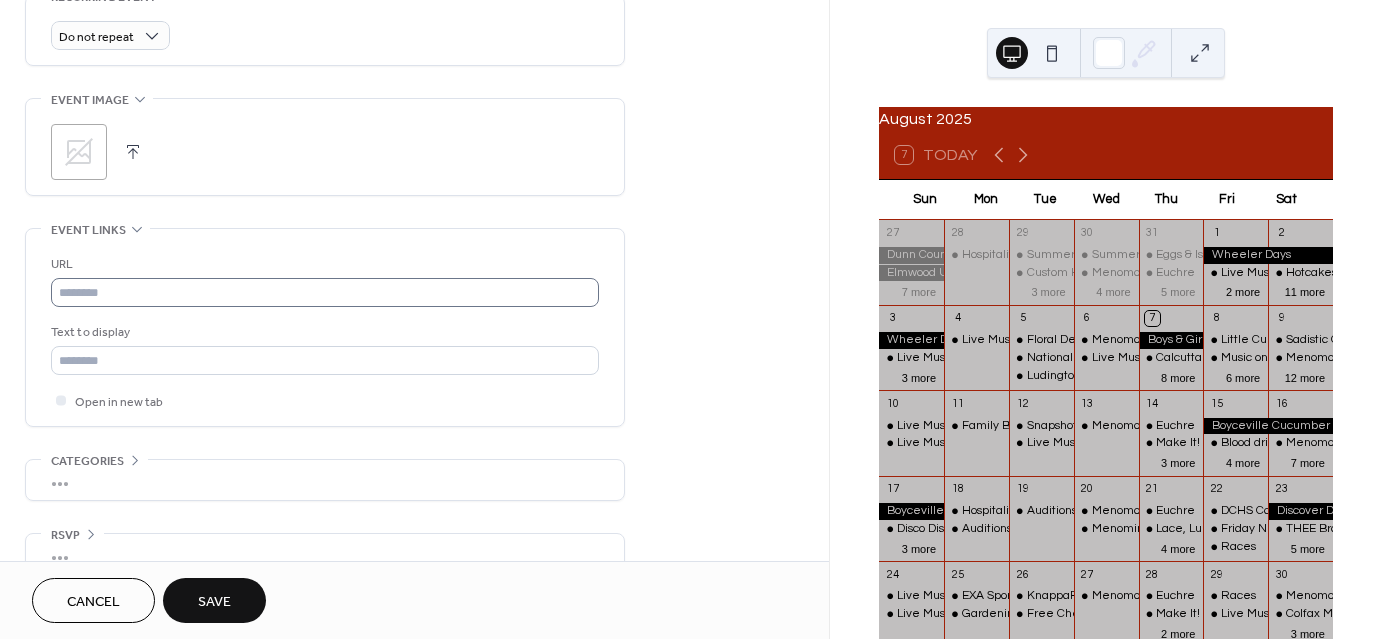 scroll, scrollTop: 922, scrollLeft: 0, axis: vertical 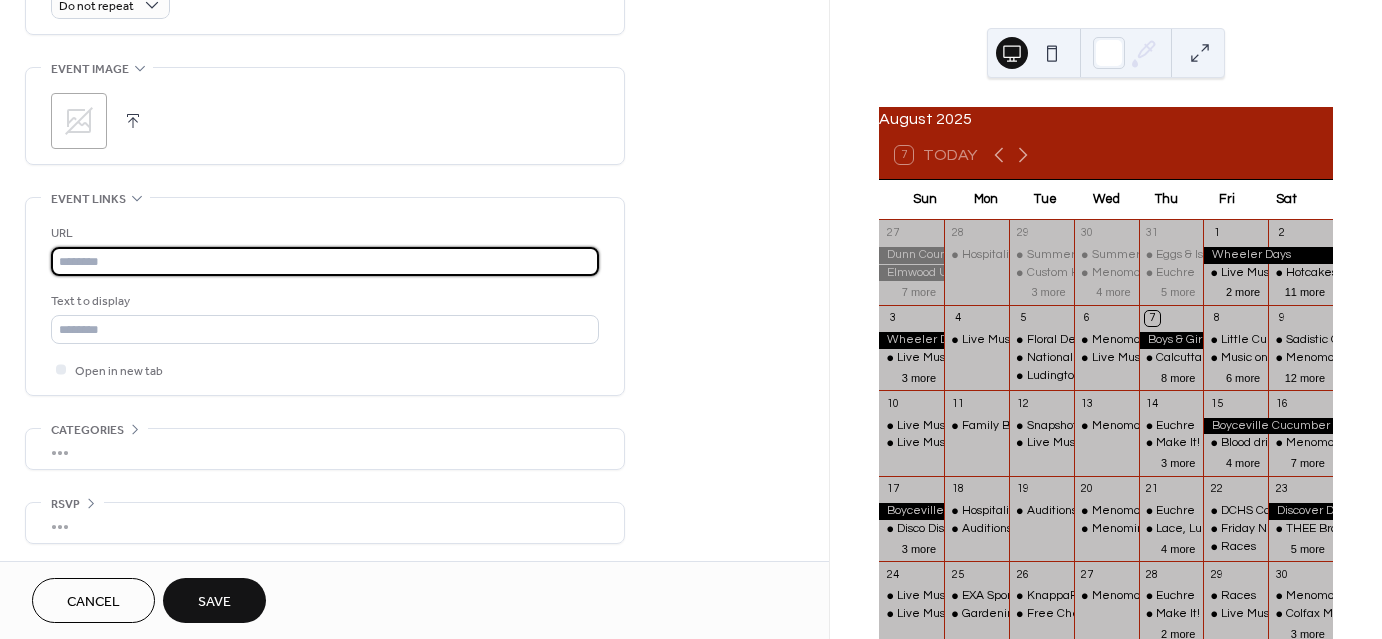 paste on "**********" 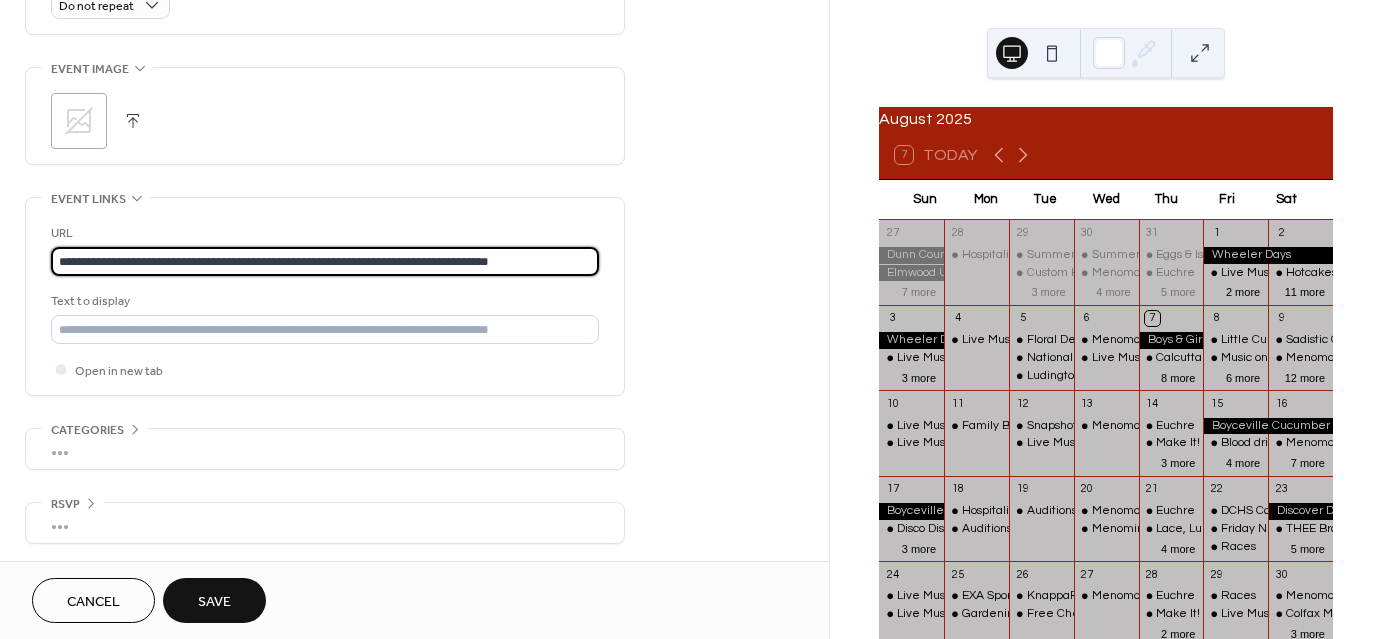 type on "**********" 